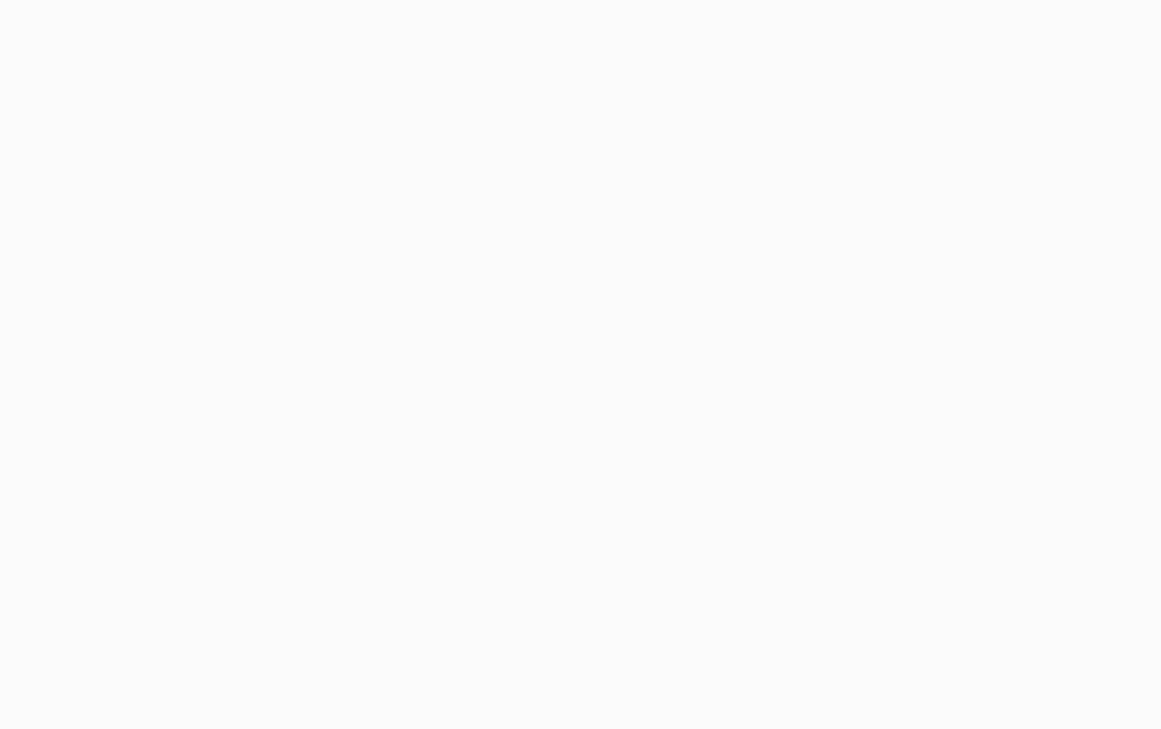 scroll, scrollTop: 0, scrollLeft: 0, axis: both 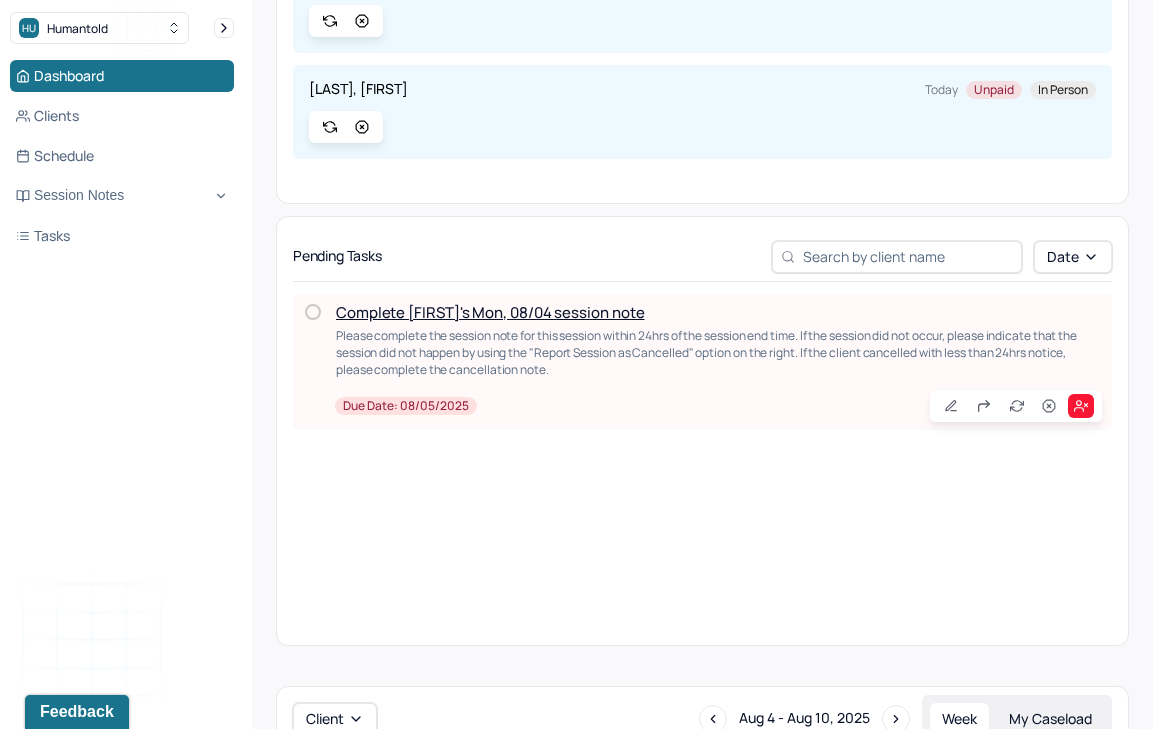 click on "Complete [FIRST]'s Mon, 08/04 session note" at bounding box center [490, 312] 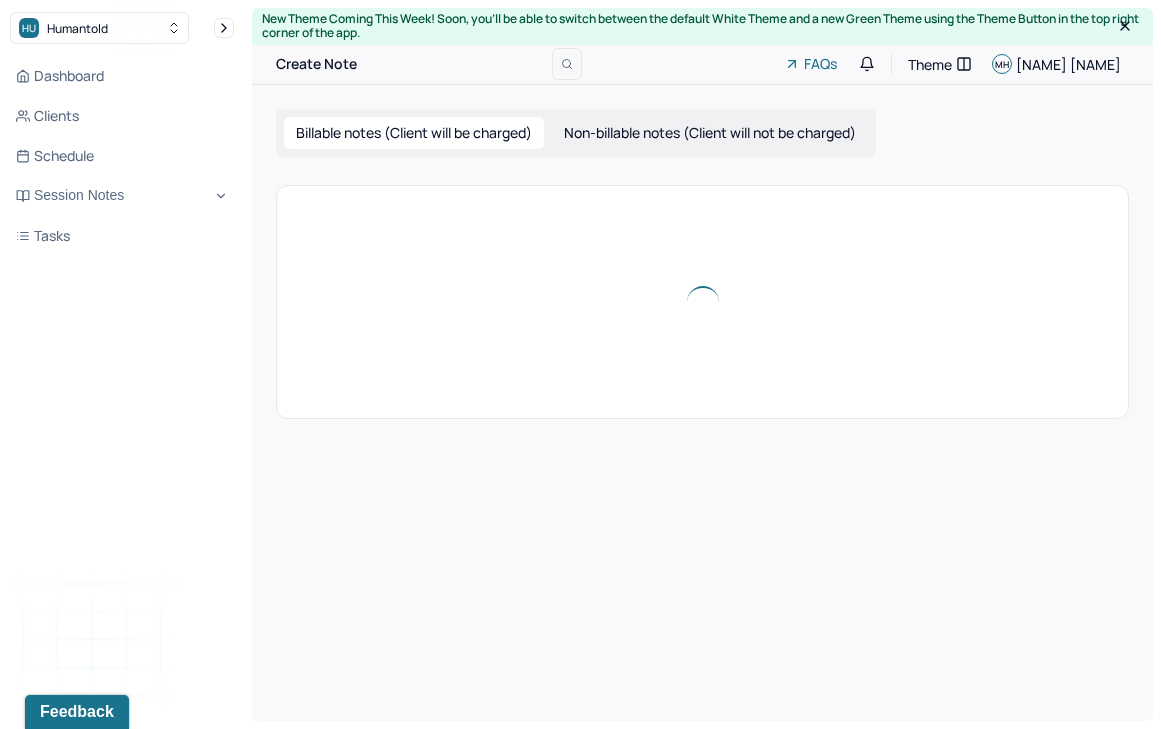 scroll, scrollTop: 0, scrollLeft: 0, axis: both 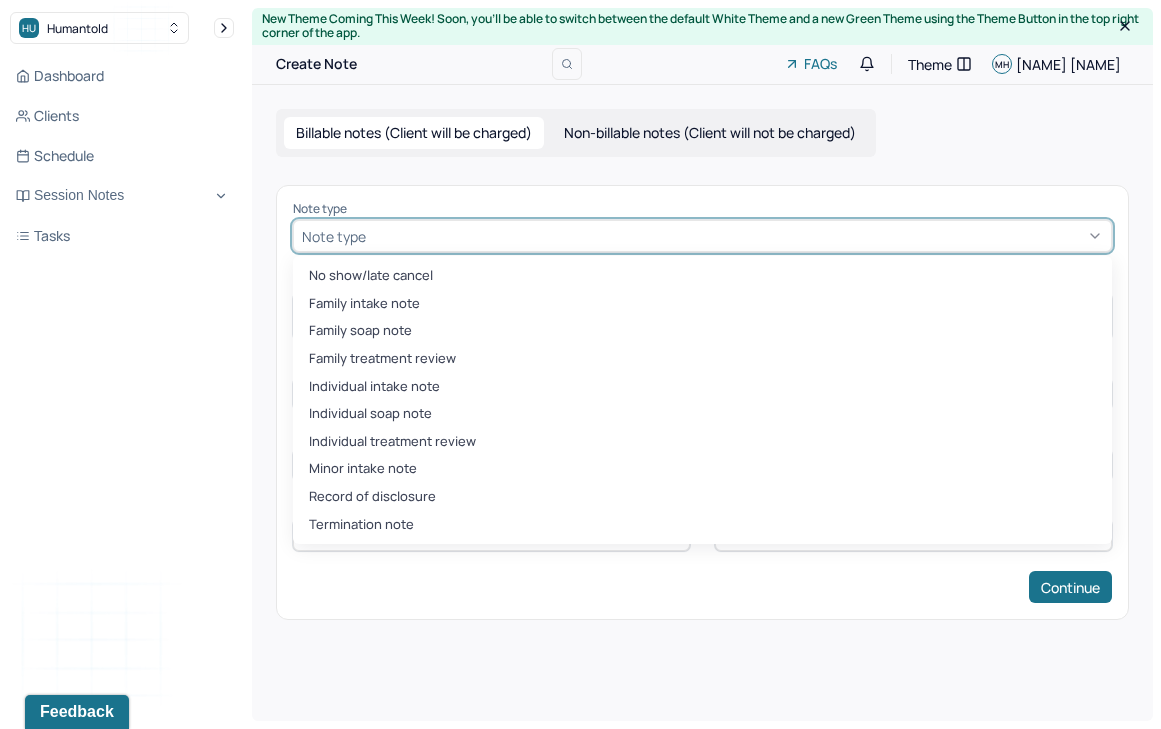 click at bounding box center [736, 236] 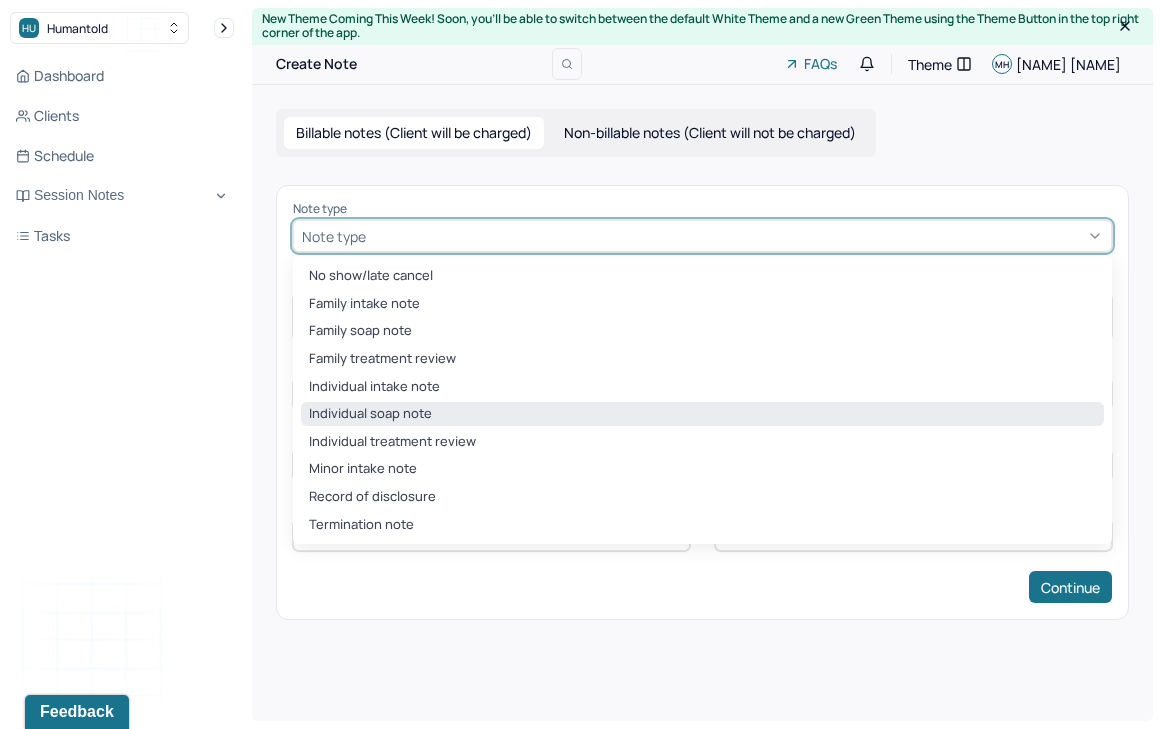 click on "Individual soap note" at bounding box center [702, 414] 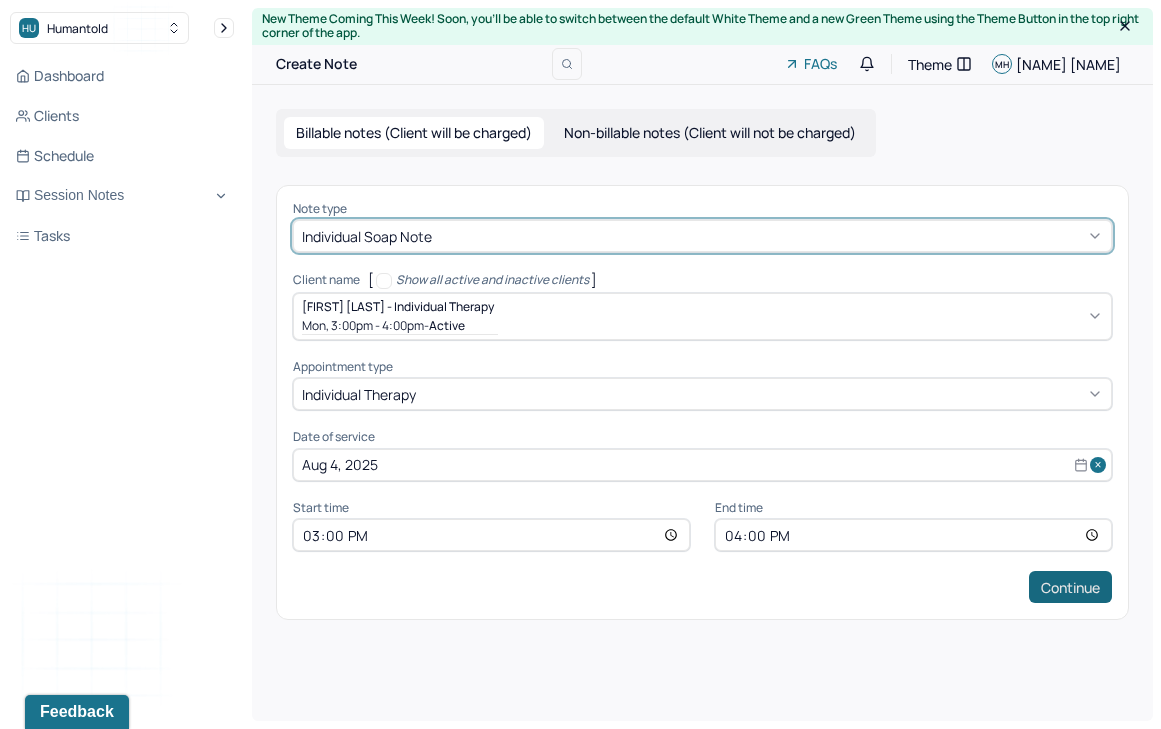 click on "Continue" at bounding box center [1070, 587] 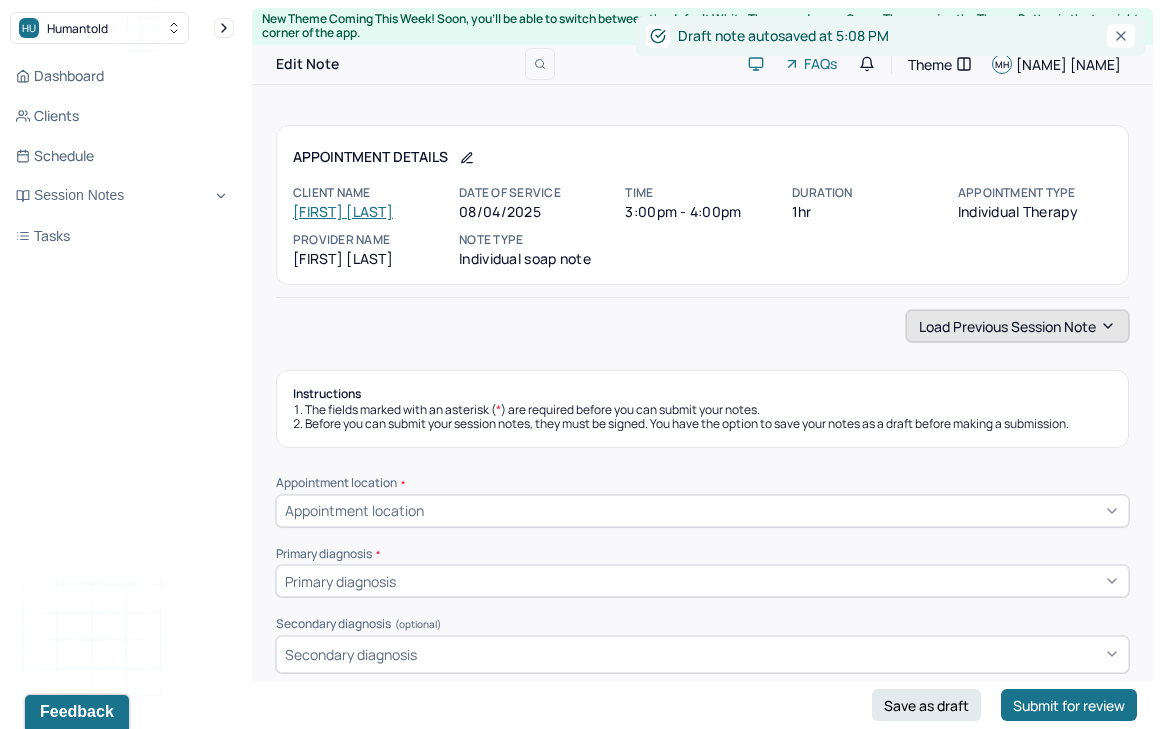 click on "Load previous session note" at bounding box center [1017, 326] 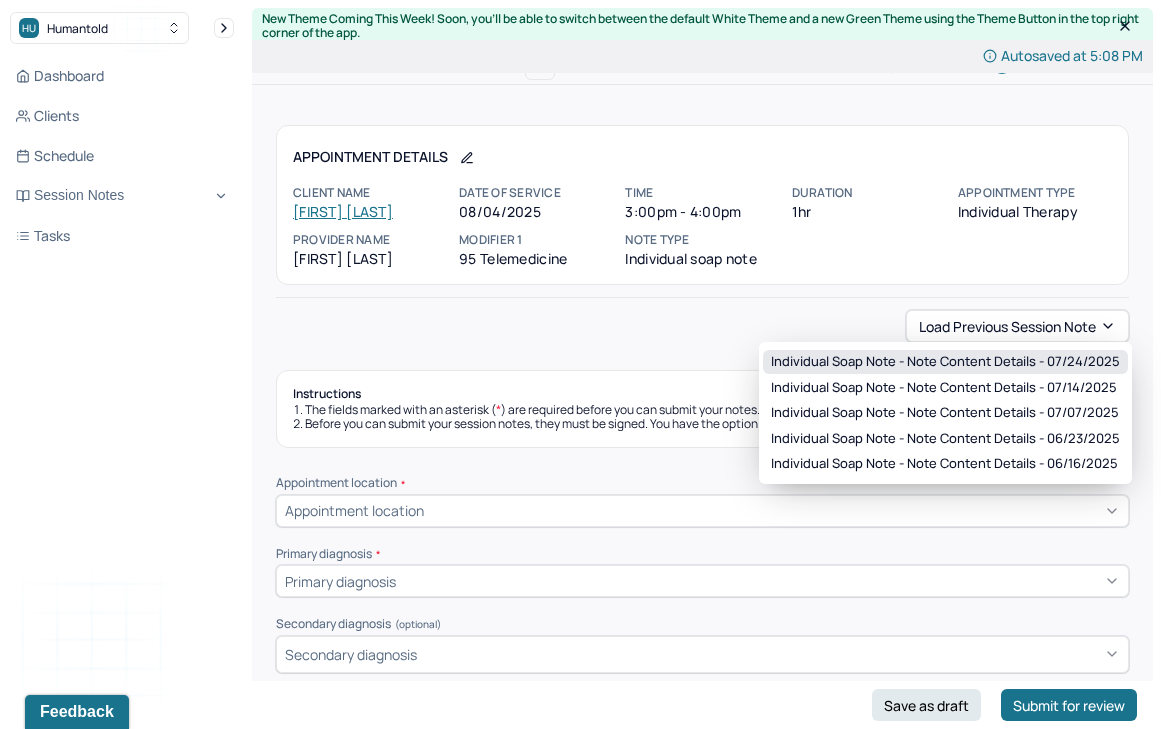 click on "Individual soap note   - Note content Details -   07/24/2025" at bounding box center (945, 362) 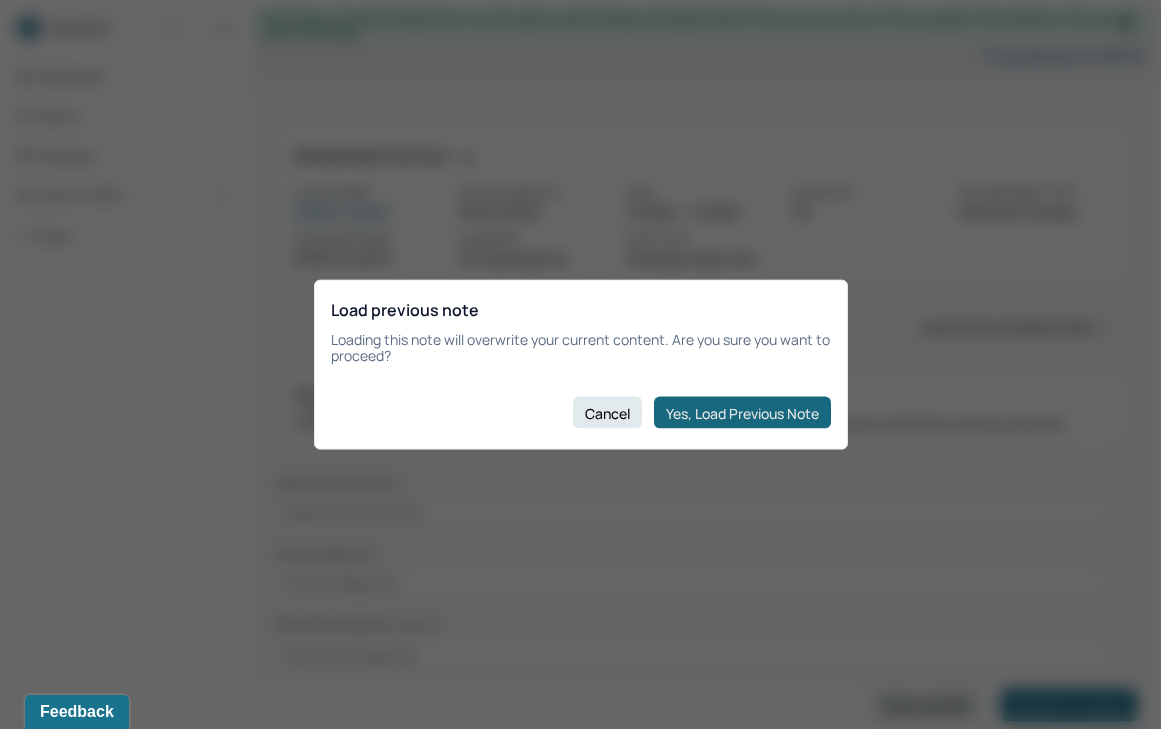 click on "Yes, Load Previous Note" at bounding box center (742, 413) 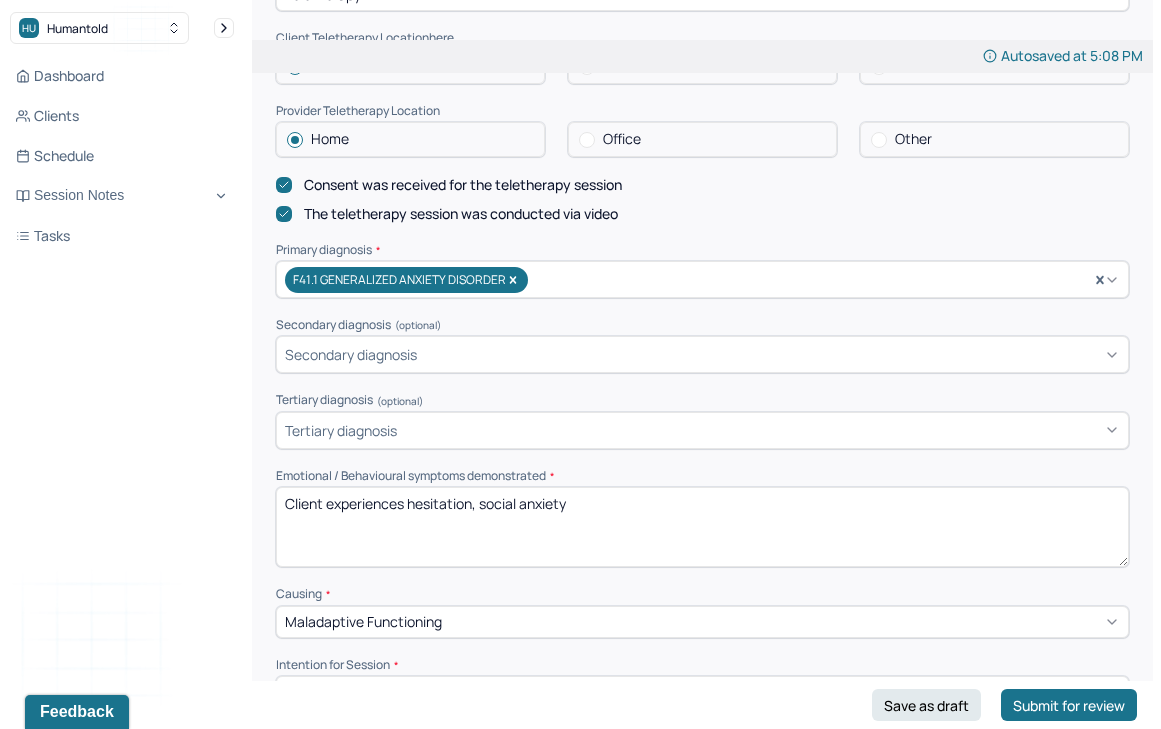 scroll, scrollTop: 538, scrollLeft: 0, axis: vertical 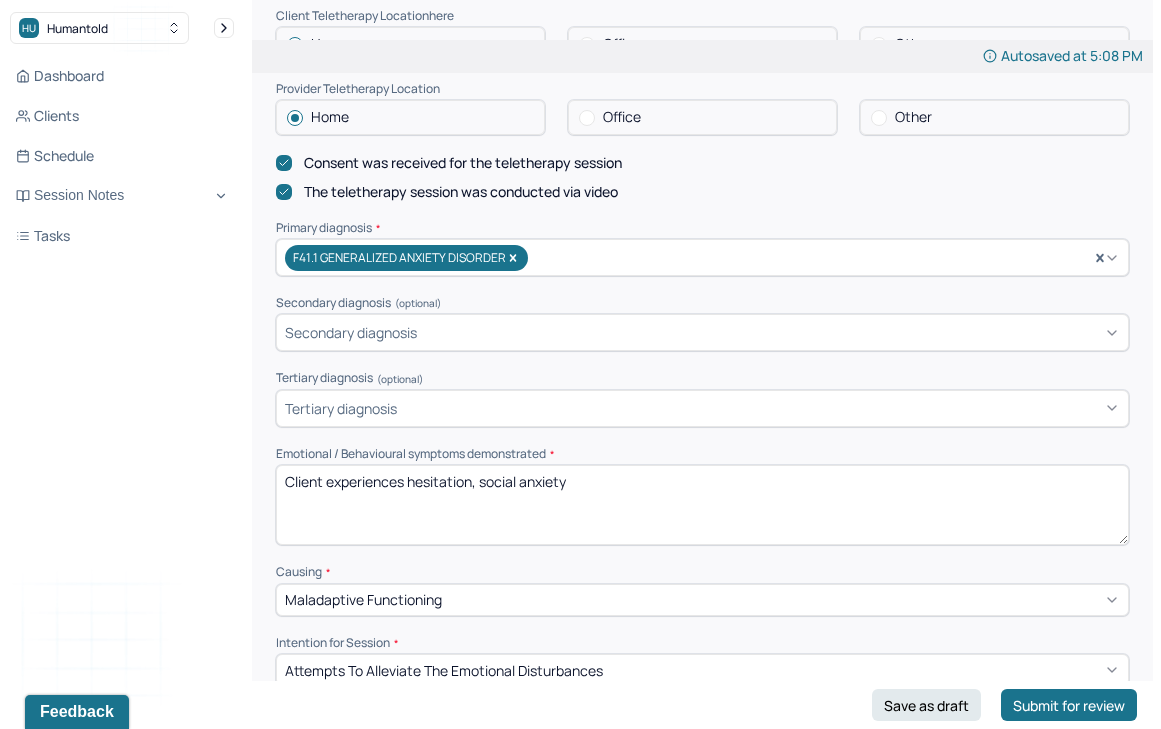 drag, startPoint x: 630, startPoint y: 460, endPoint x: 462, endPoint y: 436, distance: 169.70563 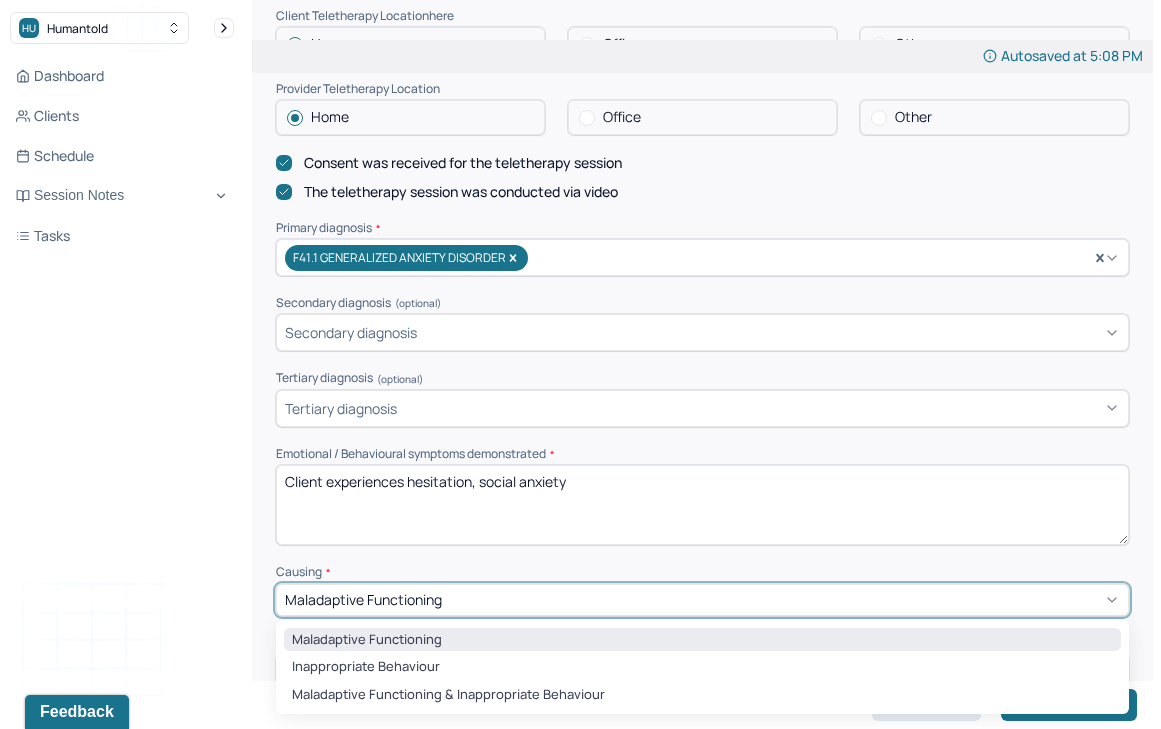 scroll, scrollTop: 546, scrollLeft: 0, axis: vertical 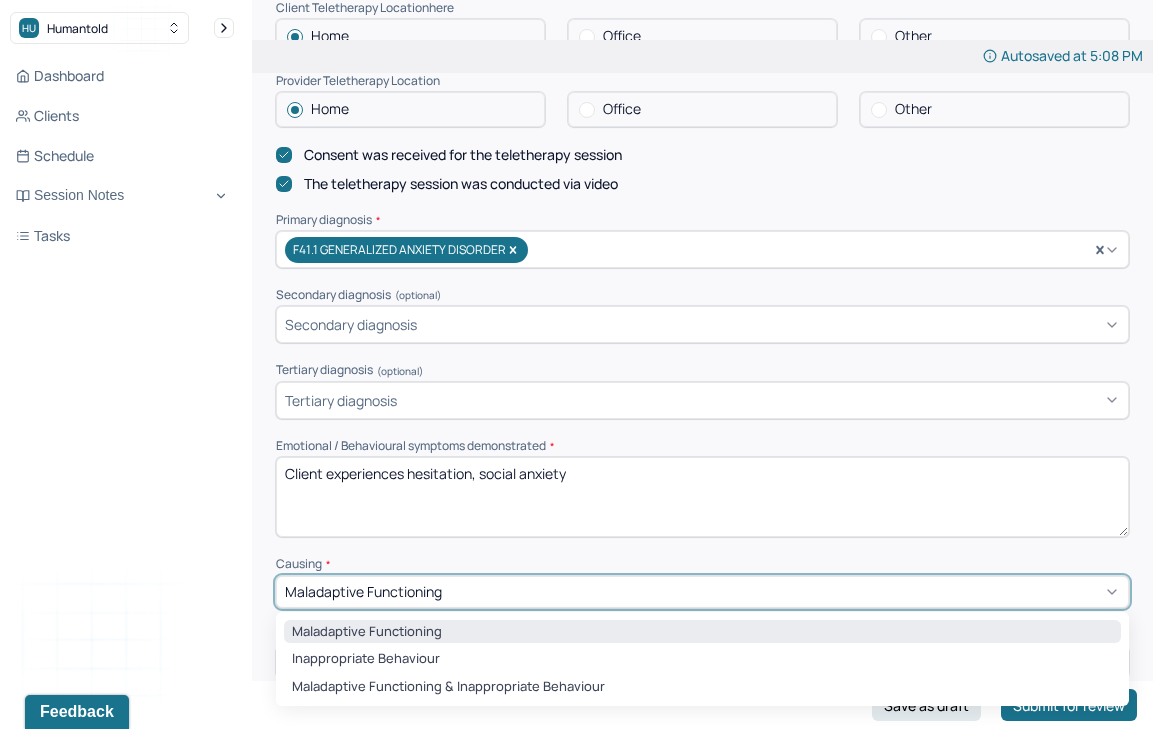click on "Appointment location * Teletherapy Client Teletherapy Location here Home Office Other Provider Teletherapy Location Home Office Other Consent was received for the teletherapy session The teletherapy session was conducted via video Primary diagnosis * F41.1 GENERALIZED ANXIETY DISORDER Secondary diagnosis (optional) Secondary diagnosis Tertiary diagnosis (optional) Tertiary diagnosis Emotional / Behavioural symptoms demonstrated * Client experiences hesitation, social anxiety Causing * Maladaptive Functioning selected, 1 of 3. 3 results available. Use Up and Down to choose options, press Enter to select the currently focused option, press Escape to exit the menu, press Tab to select the option and exit the menu. Maladaptive Functioning Maladaptive Functioning Inappropriate Behaviour Maladaptive Functioning & Inappropriate Behaviour Intention for Session * Attempts to alleviate the emotional disturbances" at bounding box center (702, 304) 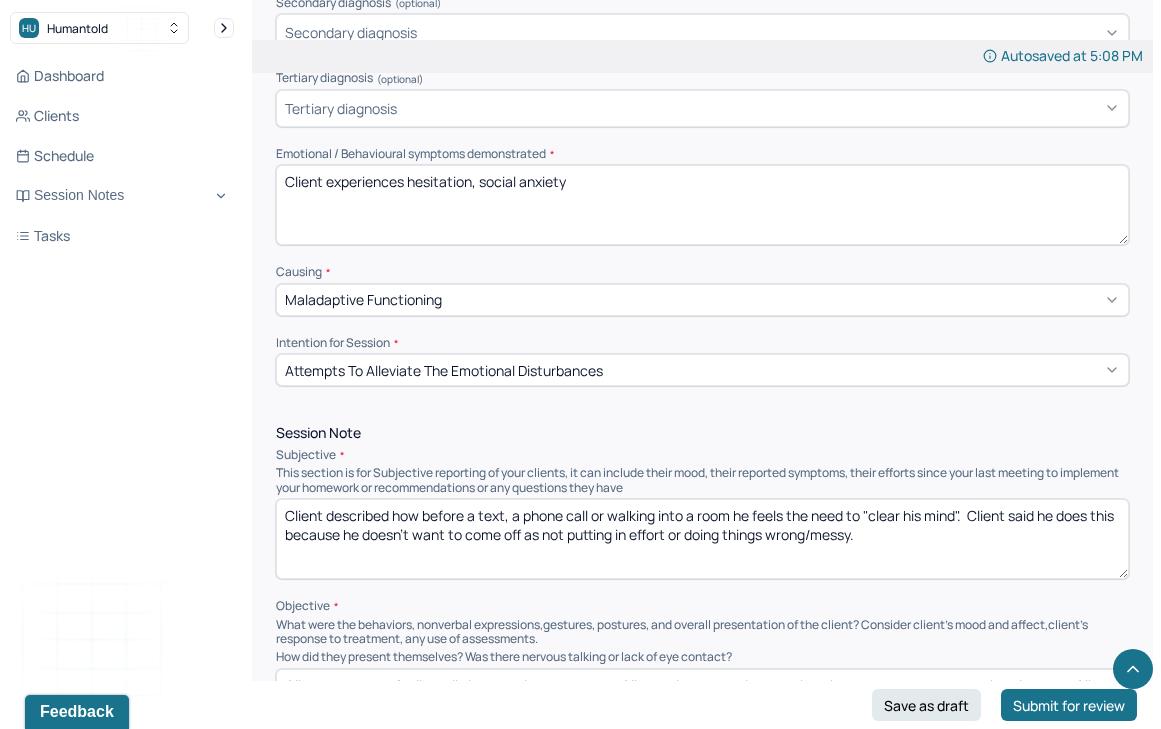 scroll, scrollTop: 856, scrollLeft: 0, axis: vertical 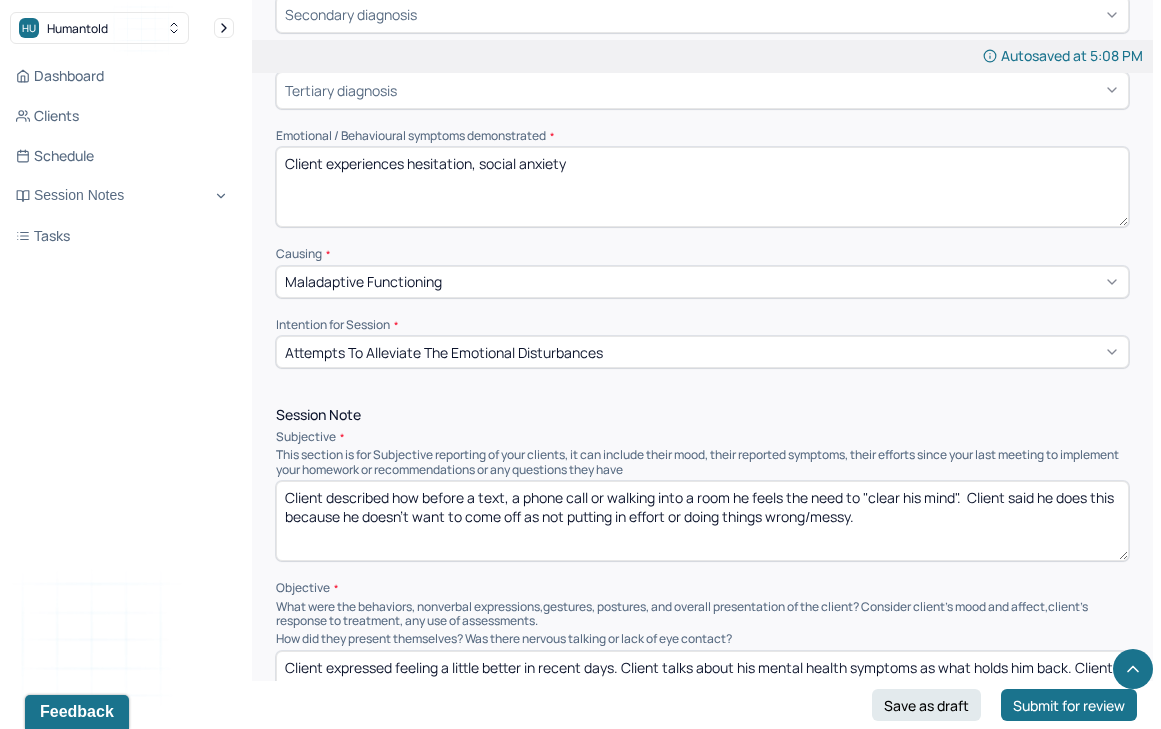 click on "Client described how before a text, a phone call or walking into a room he feels the need to "clear his mind".  Client said he does this because he doesn't want to come off as not putting in effort or doing things wrong/messy." at bounding box center [702, 521] 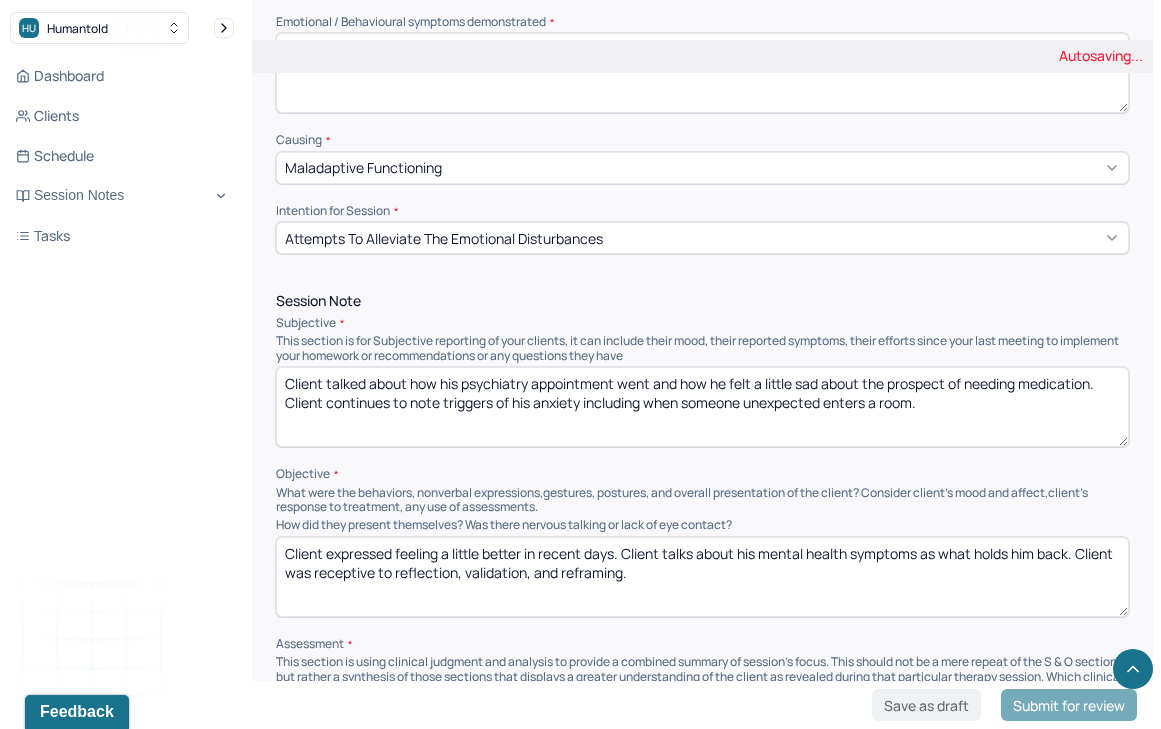 scroll, scrollTop: 1011, scrollLeft: 0, axis: vertical 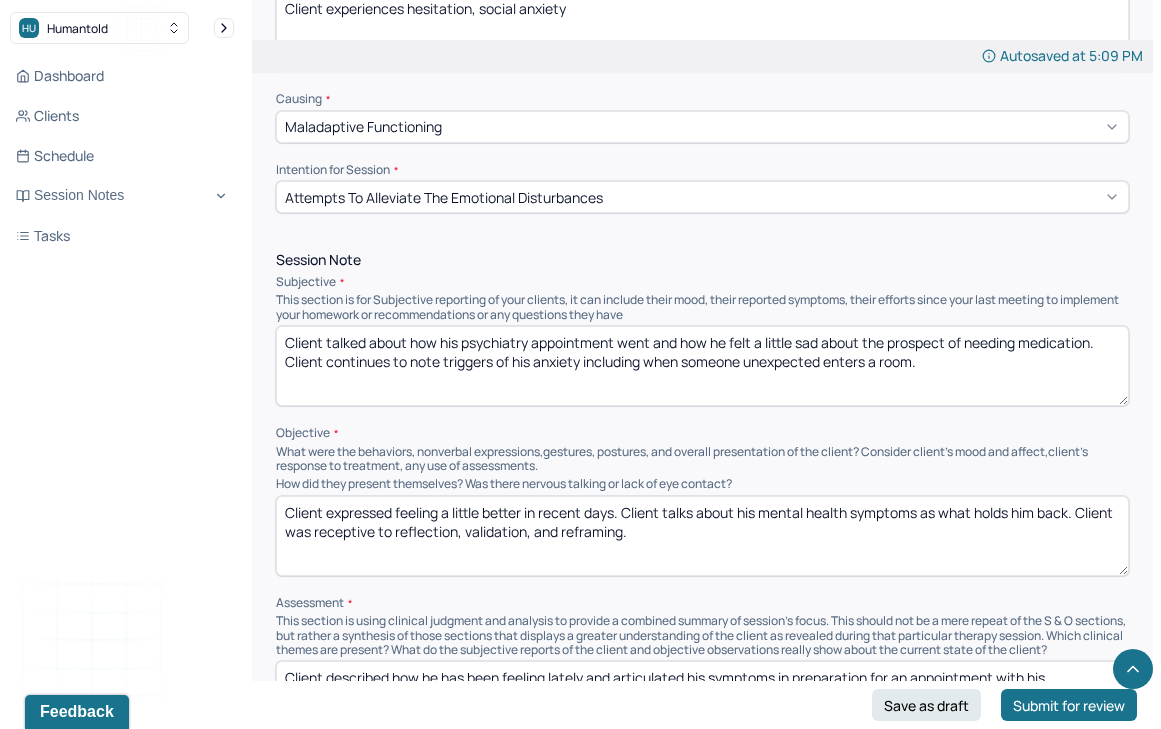 type on "Client talked about how his psychiatry appointment went and how he felt a little sad about the prospect of needing medication. Client continues to note triggers of his anxiety including when someone unexpected enters a room." 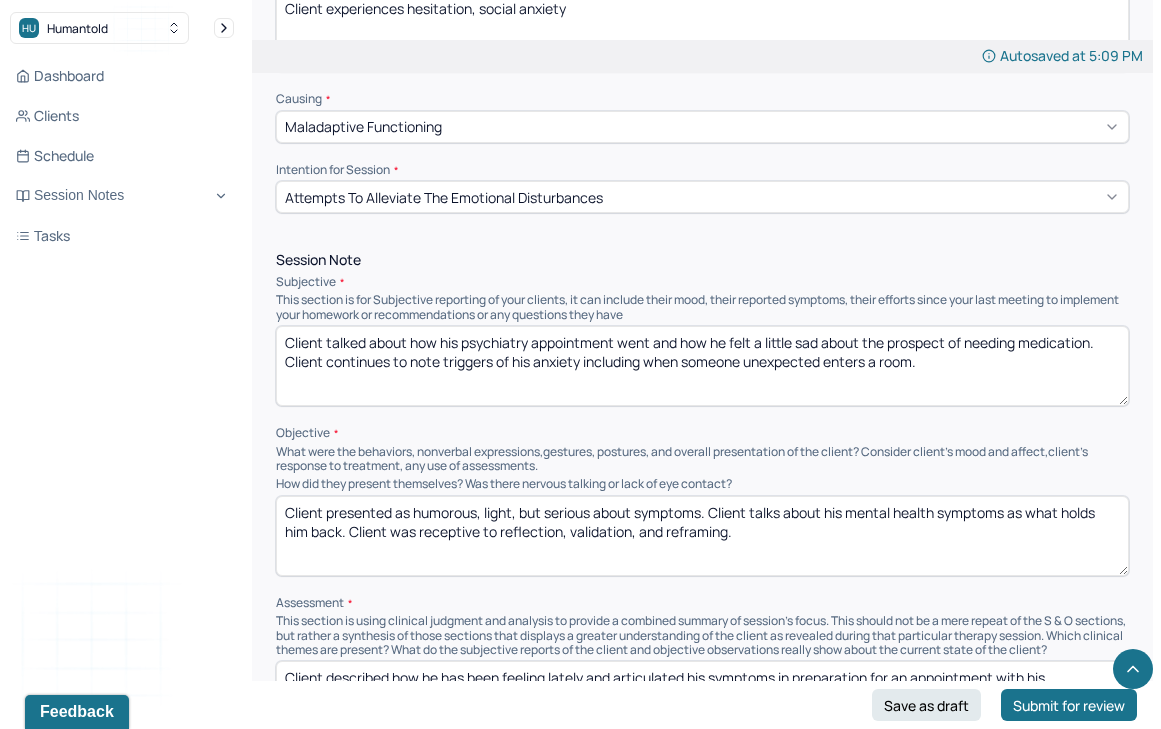 drag, startPoint x: 347, startPoint y: 515, endPoint x: 718, endPoint y: 490, distance: 371.84137 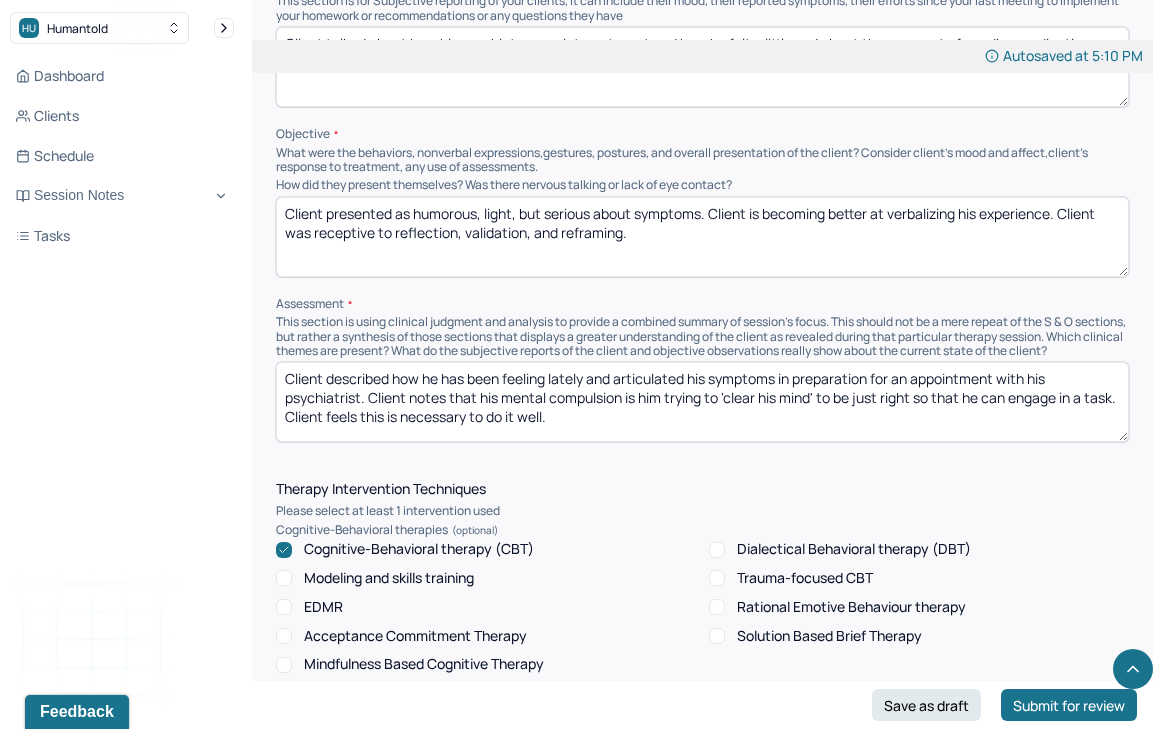 scroll, scrollTop: 1320, scrollLeft: 0, axis: vertical 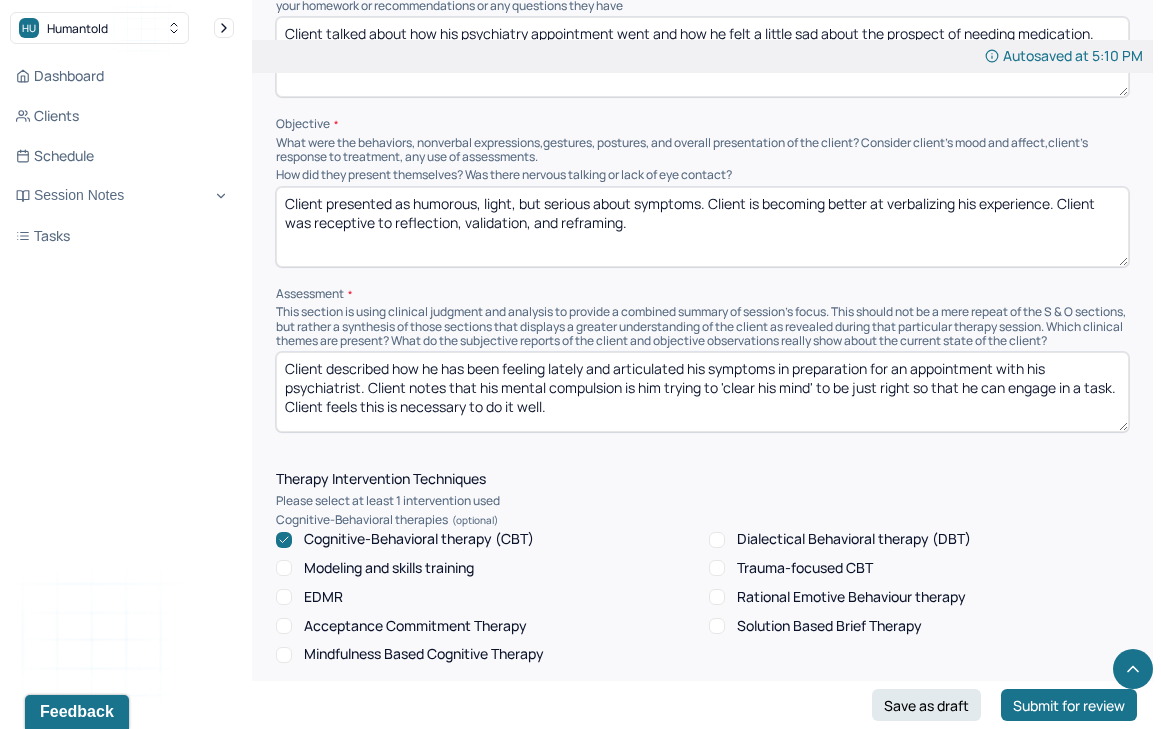 type on "Client presented as humorous, light, but serious about symptoms. Client is becoming better at verbalizing his experience. Client was receptive to reflection, validation, and reframing." 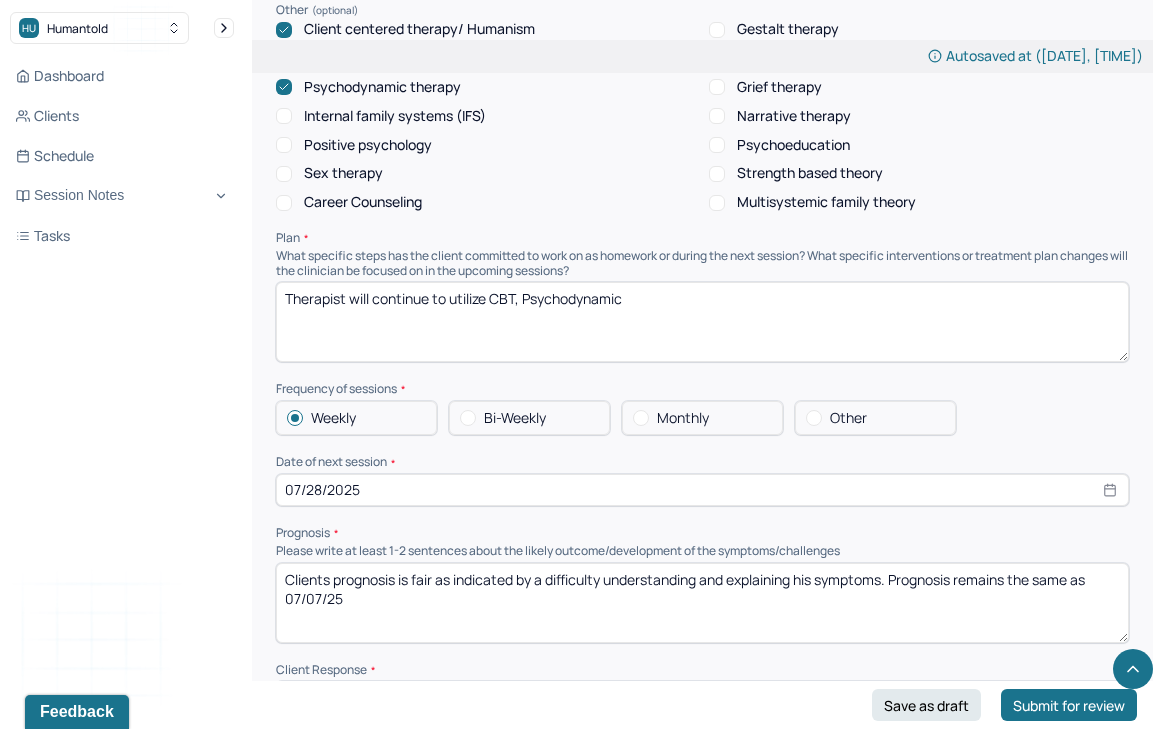 scroll, scrollTop: 2084, scrollLeft: 0, axis: vertical 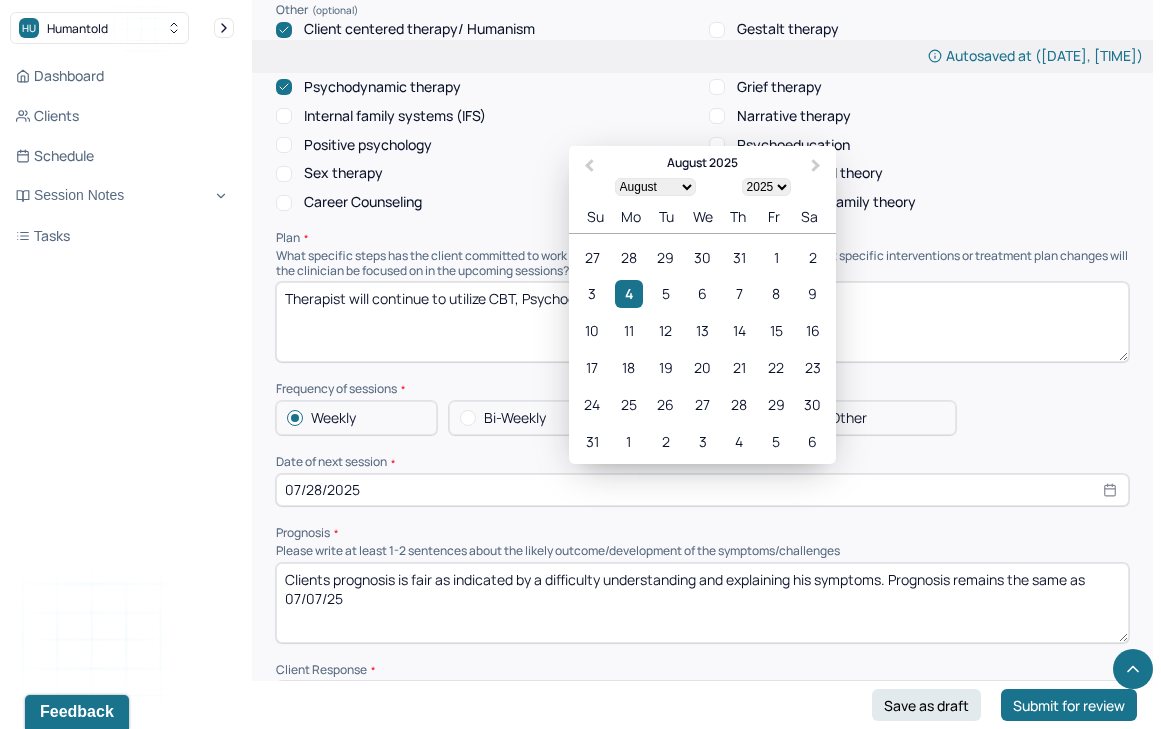 click on "07/28/2025" at bounding box center [702, 490] 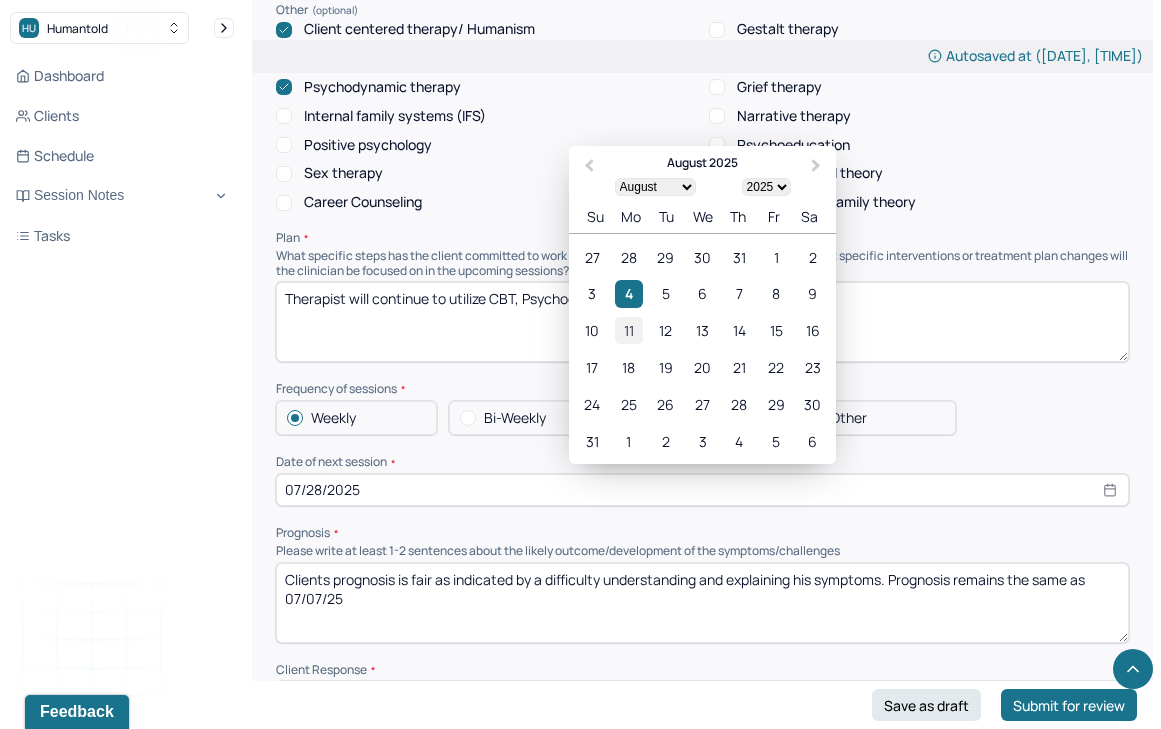 click on "11" at bounding box center (628, 330) 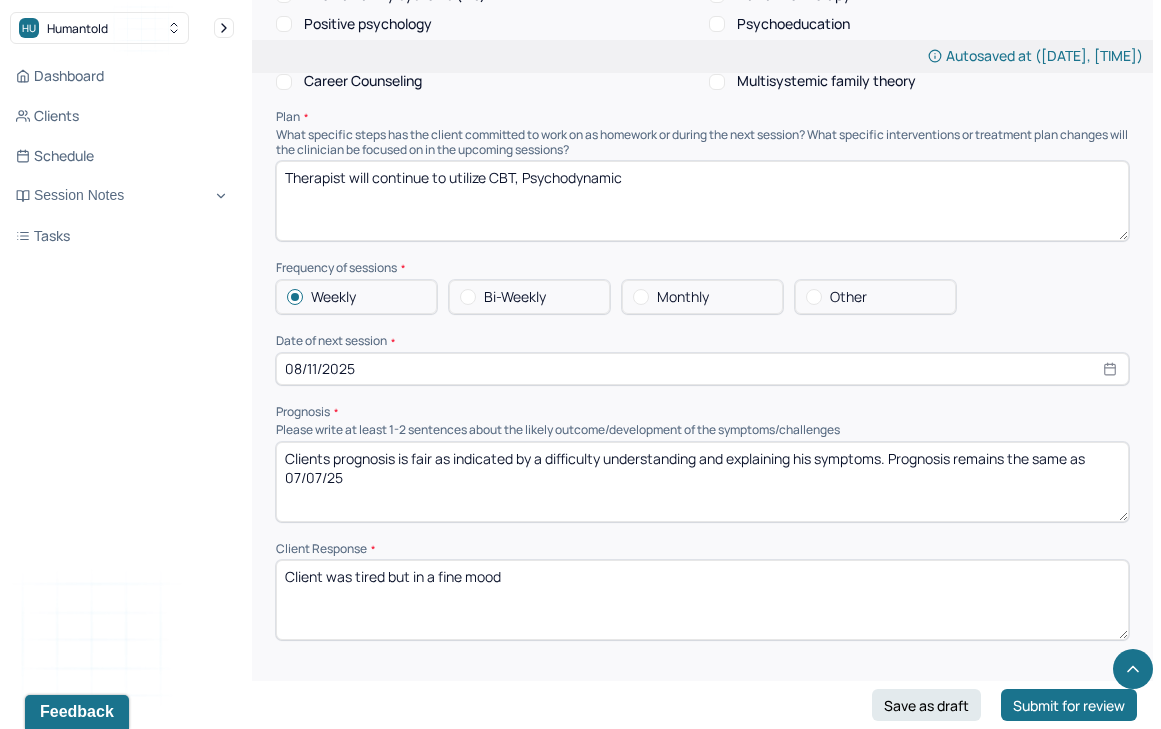 scroll, scrollTop: 2207, scrollLeft: 0, axis: vertical 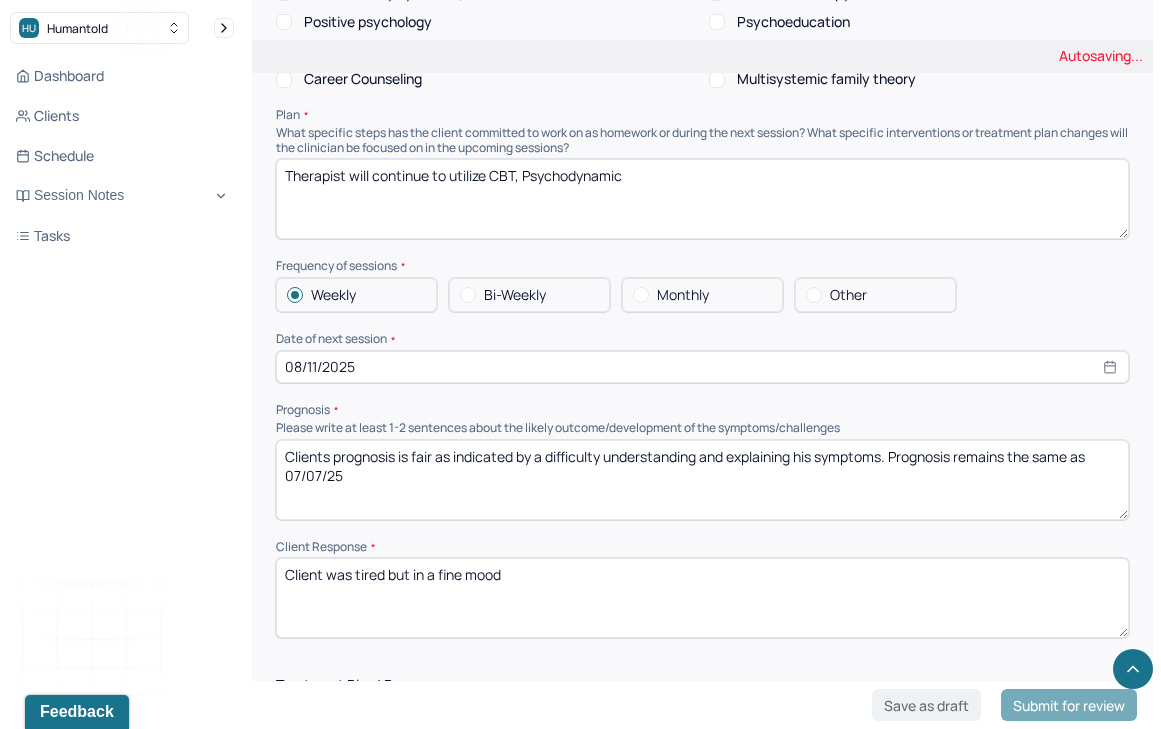 click on "Clients prognosis is fair as indicated by a difficulty understanding and explaining his symptoms. Prognosis remains the same as 07/07/25" at bounding box center (702, 480) 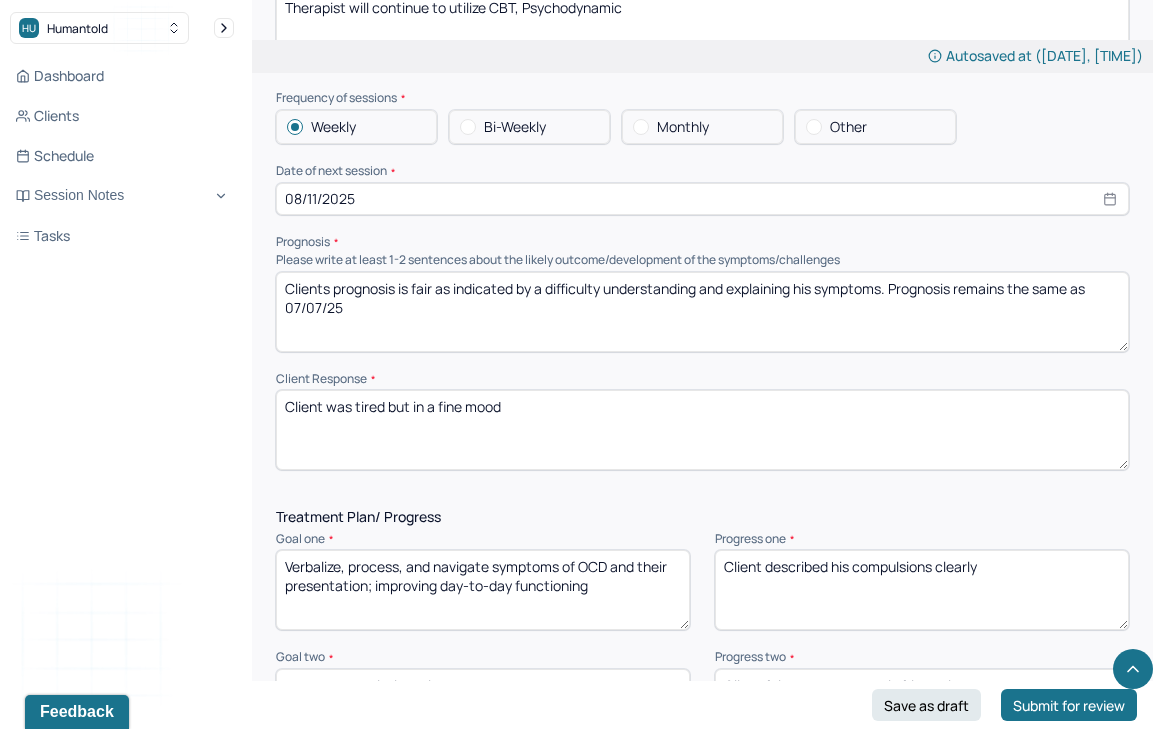 scroll, scrollTop: 2396, scrollLeft: 0, axis: vertical 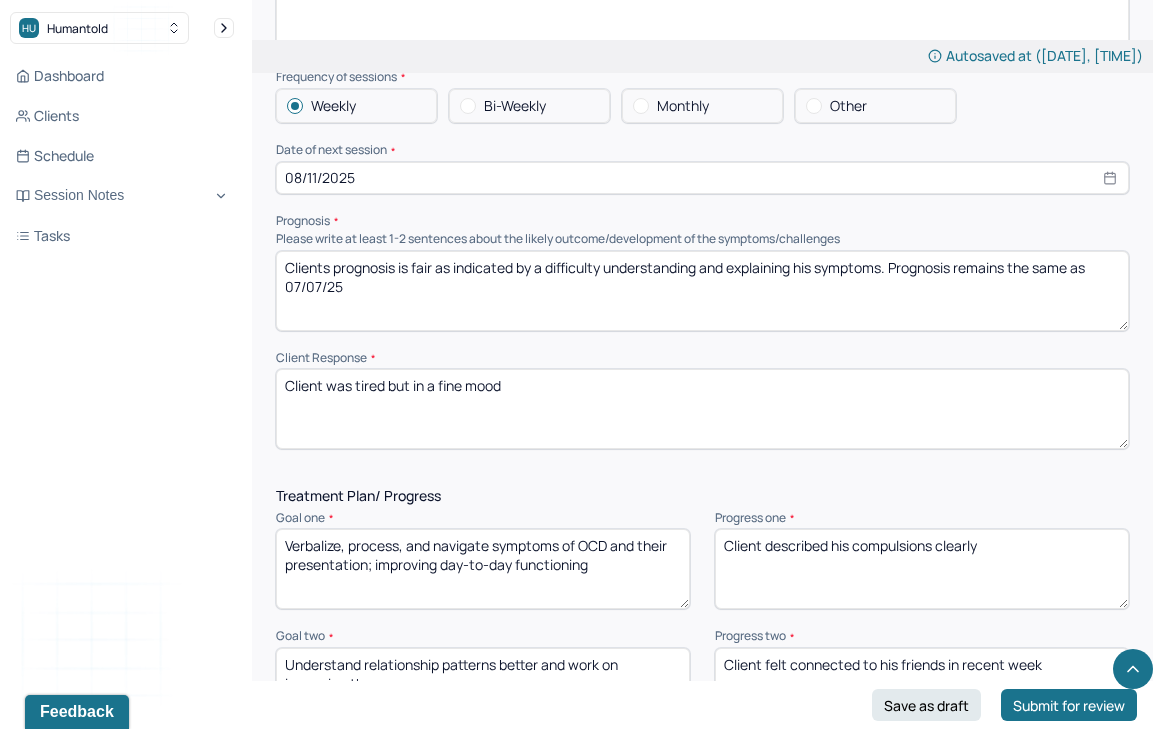 drag, startPoint x: 356, startPoint y: 362, endPoint x: 466, endPoint y: 351, distance: 110.54863 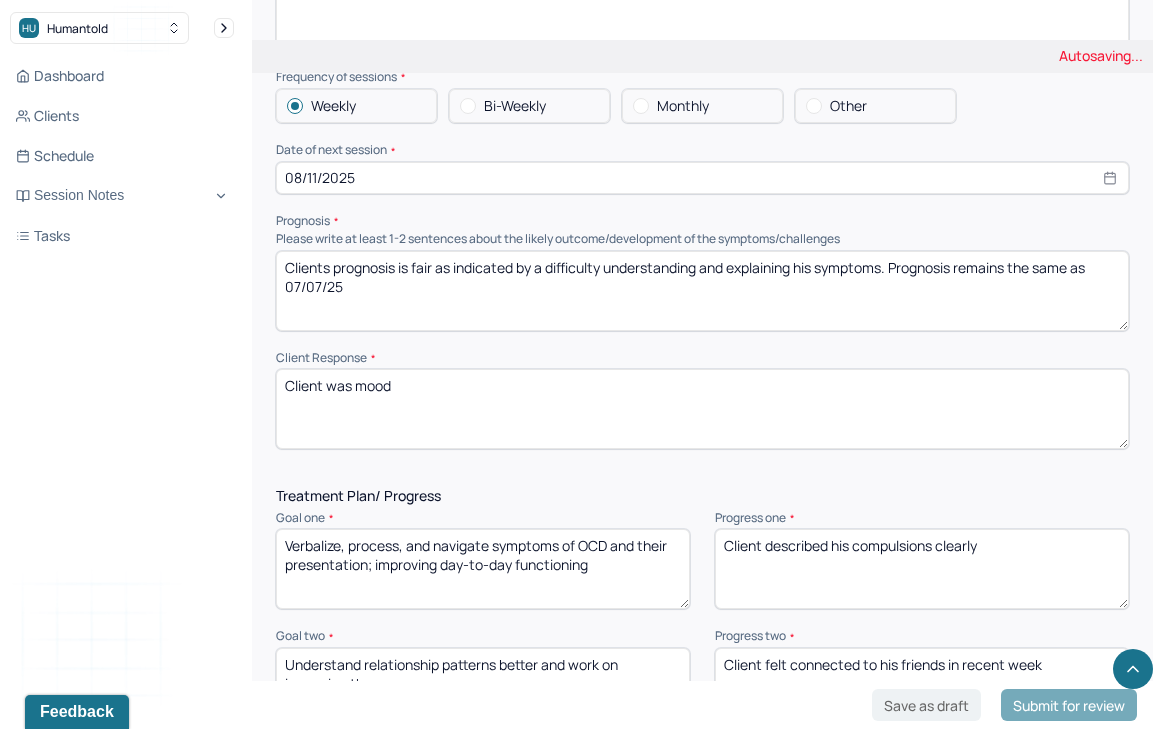 drag, startPoint x: 479, startPoint y: 361, endPoint x: 355, endPoint y: 363, distance: 124.01613 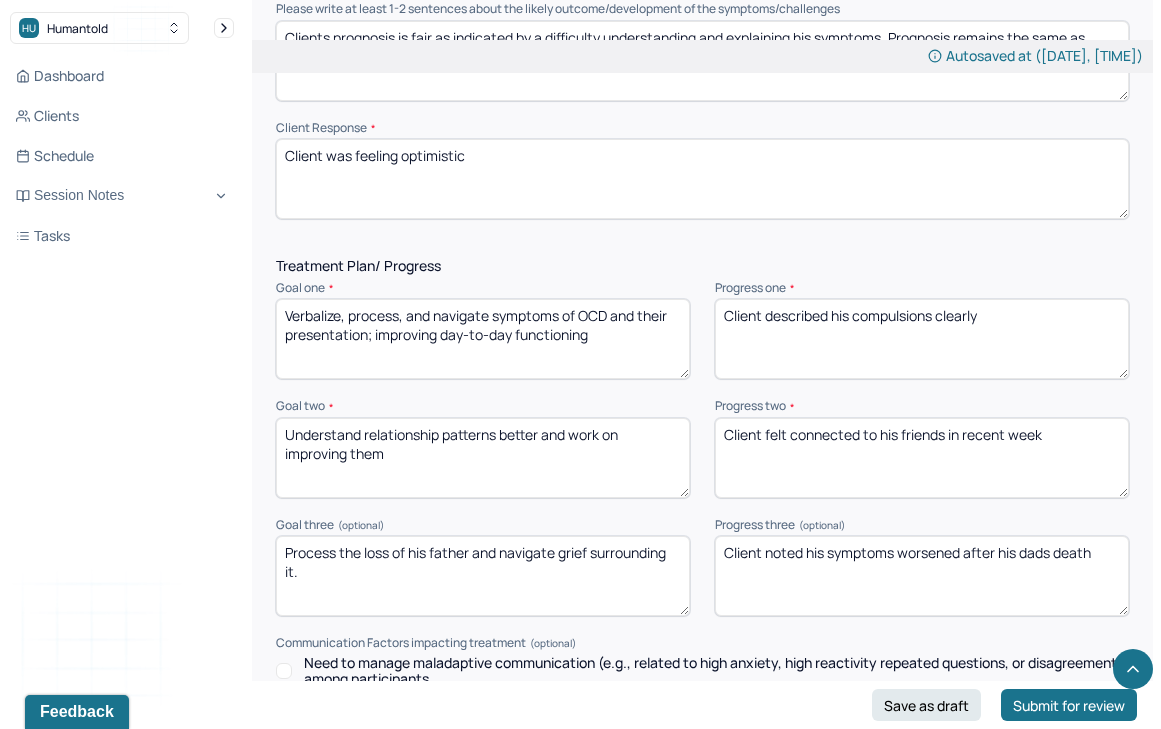 scroll, scrollTop: 2634, scrollLeft: 0, axis: vertical 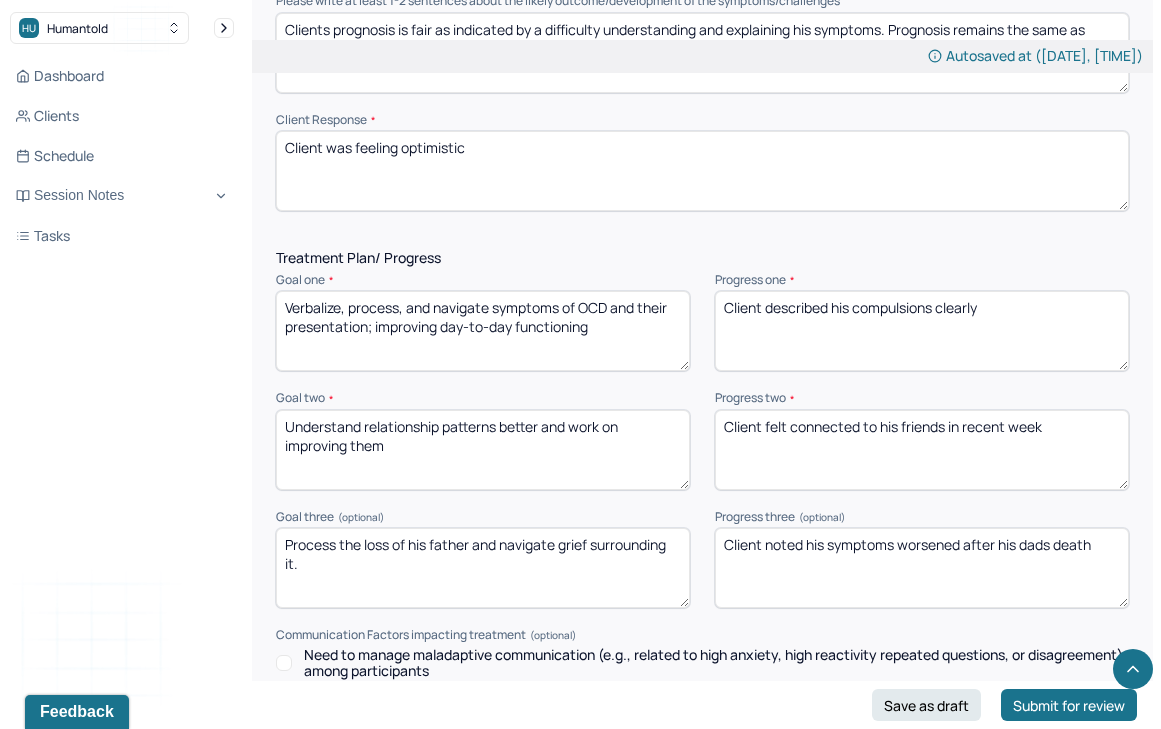 type on "Client was feeling optimistic" 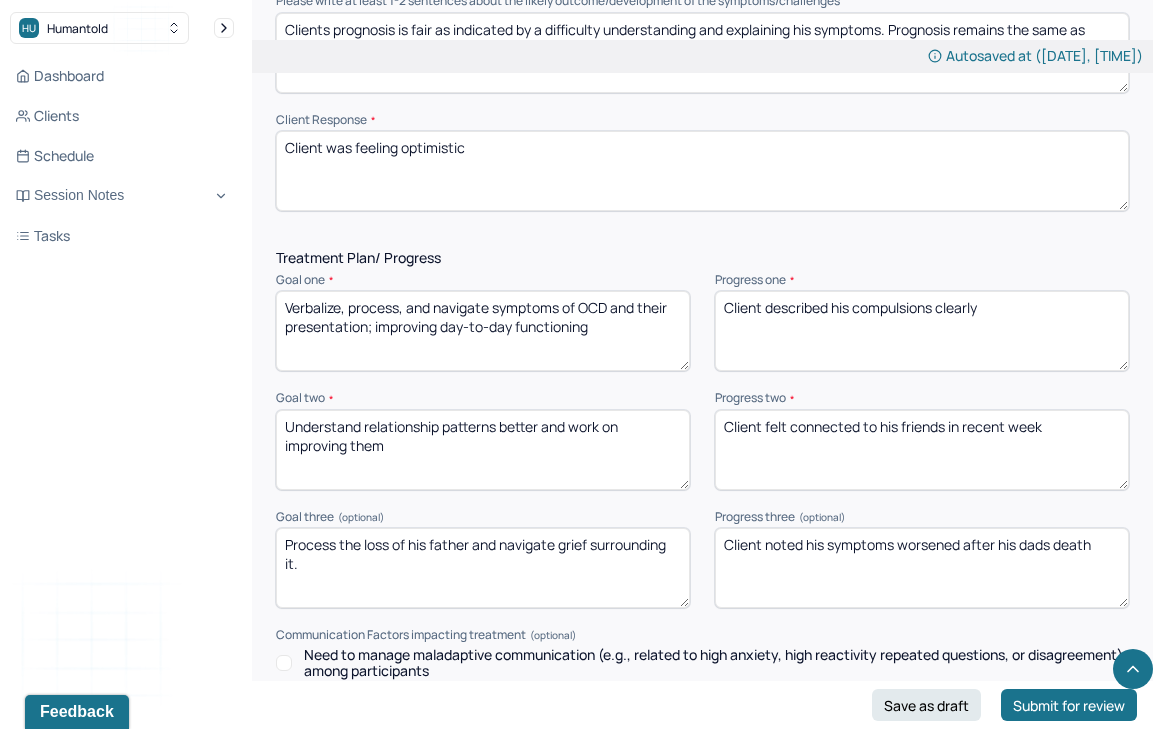 click on "Client described his compulsions clearly" at bounding box center (922, 331) 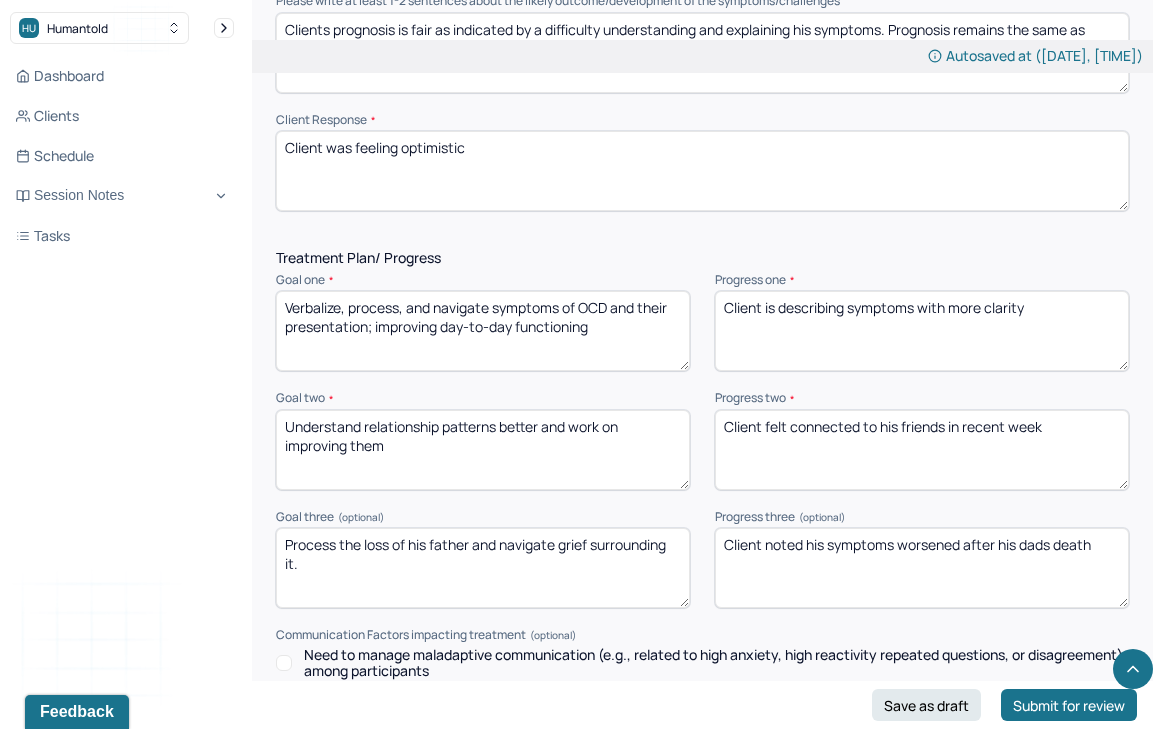 type on "Client is describing symptoms with more clarity" 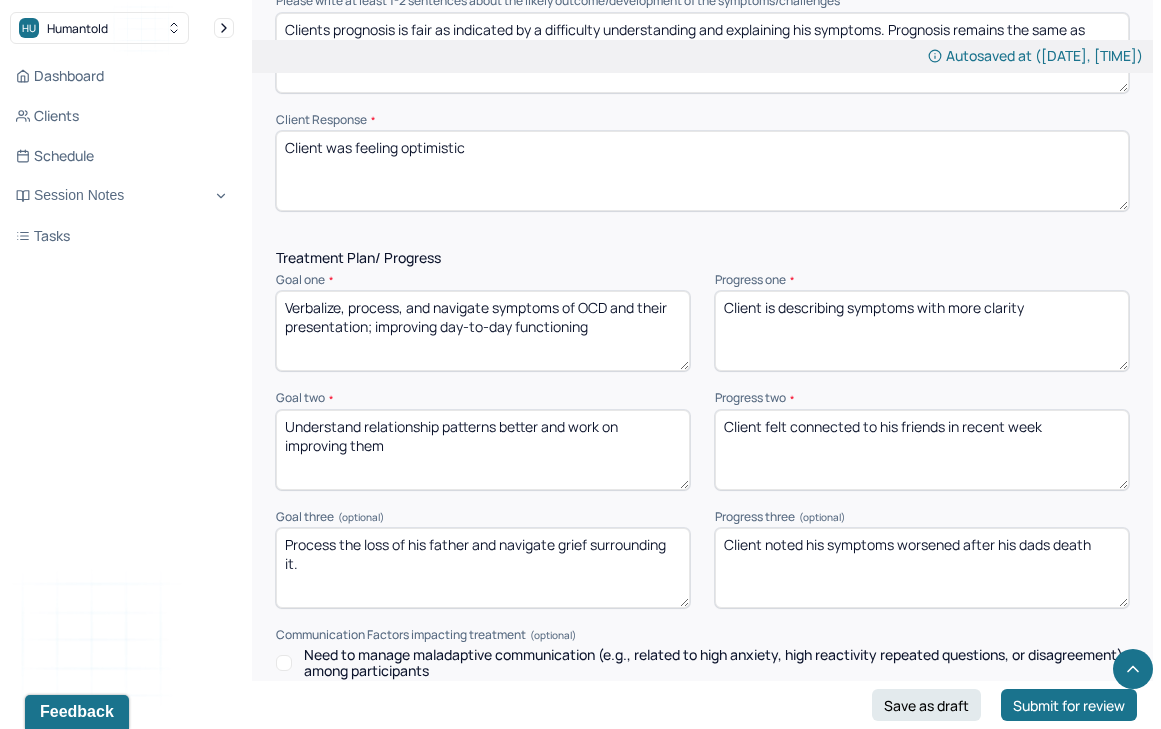 click on "Client felt connected to his friends in recent week" at bounding box center [922, 450] 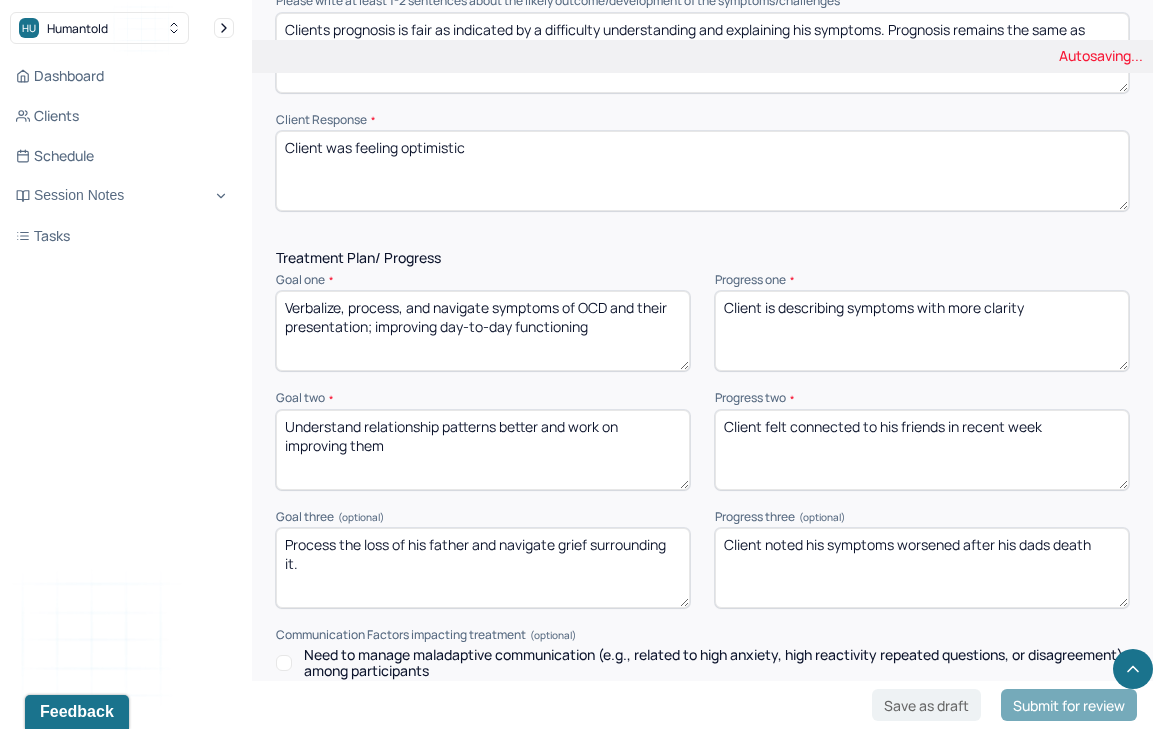 click on "Client felt connected to his friends in recent week" at bounding box center [922, 450] 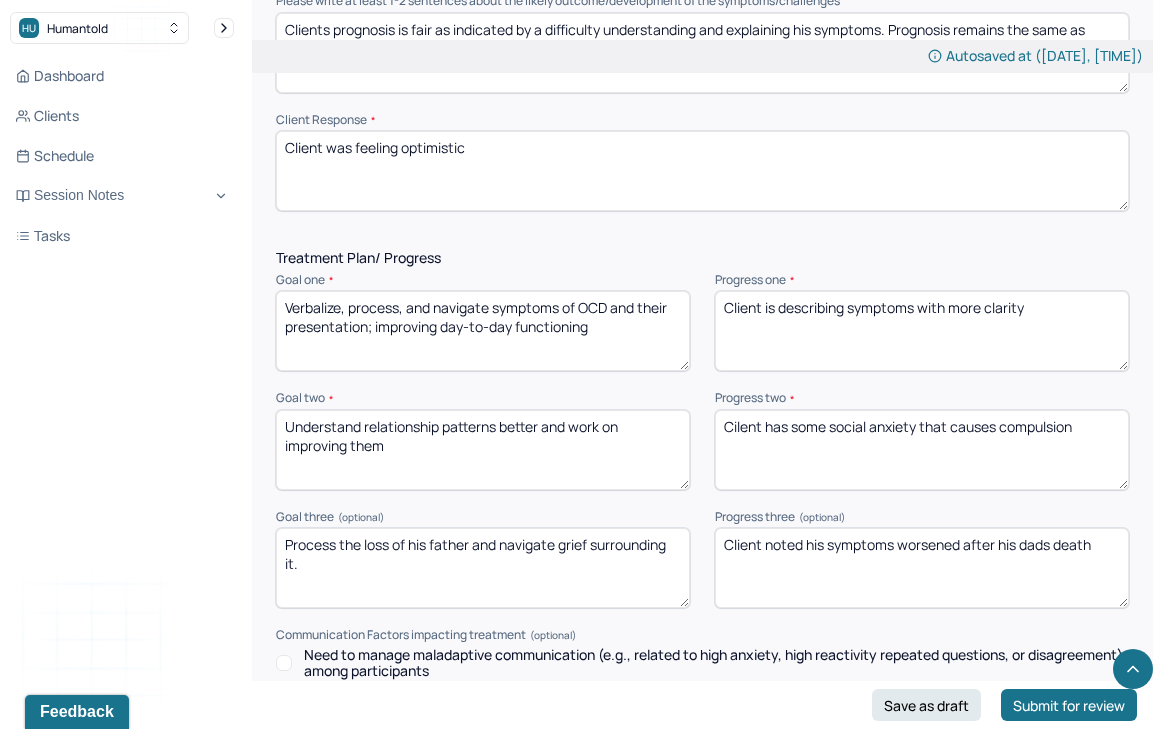 click on "Cilent has some social anxiety that causes compulsion" at bounding box center [922, 450] 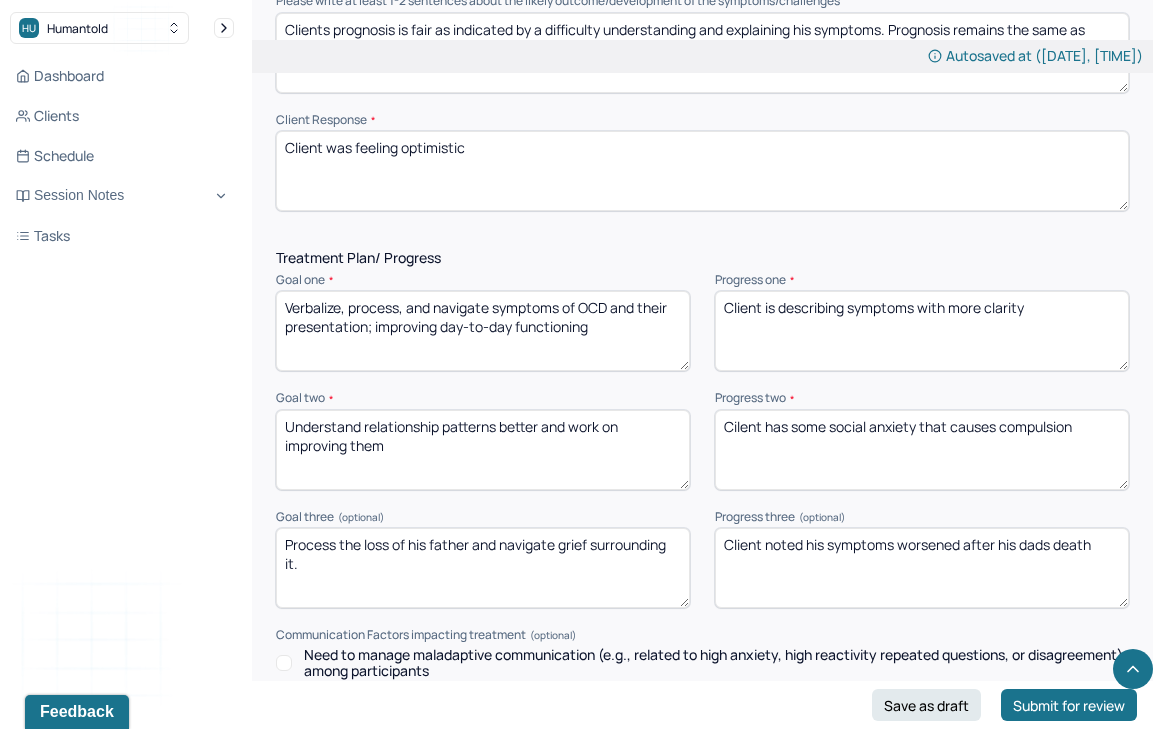 click on "Cilent has some social anxiety that causes compulsion" at bounding box center [922, 450] 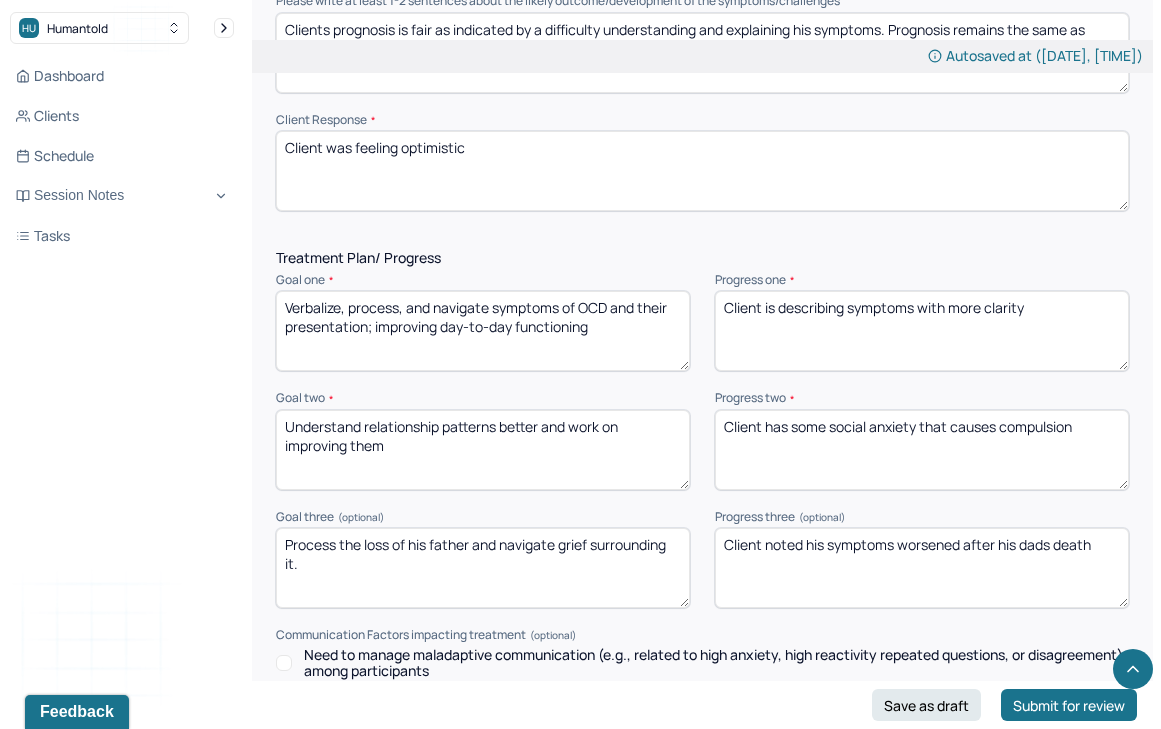 type on "Client has some social anxiety that causes compulsion" 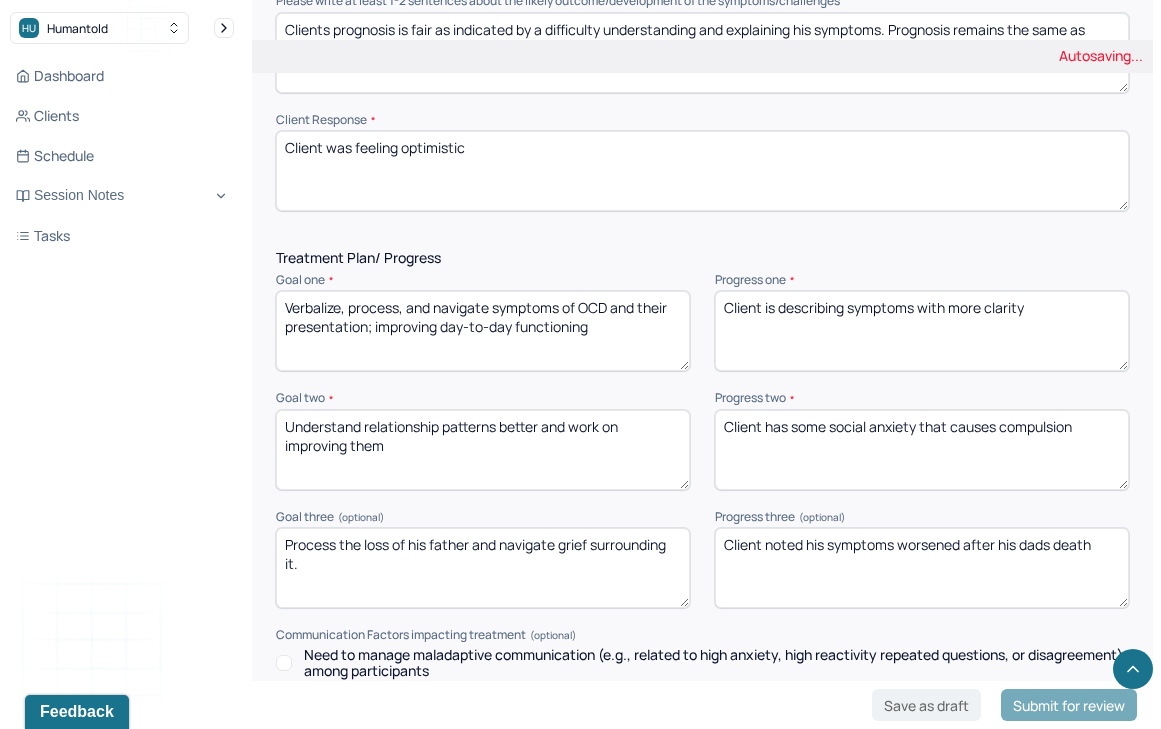 click on "Client noted his symptoms worsened after his dads death" at bounding box center (922, 568) 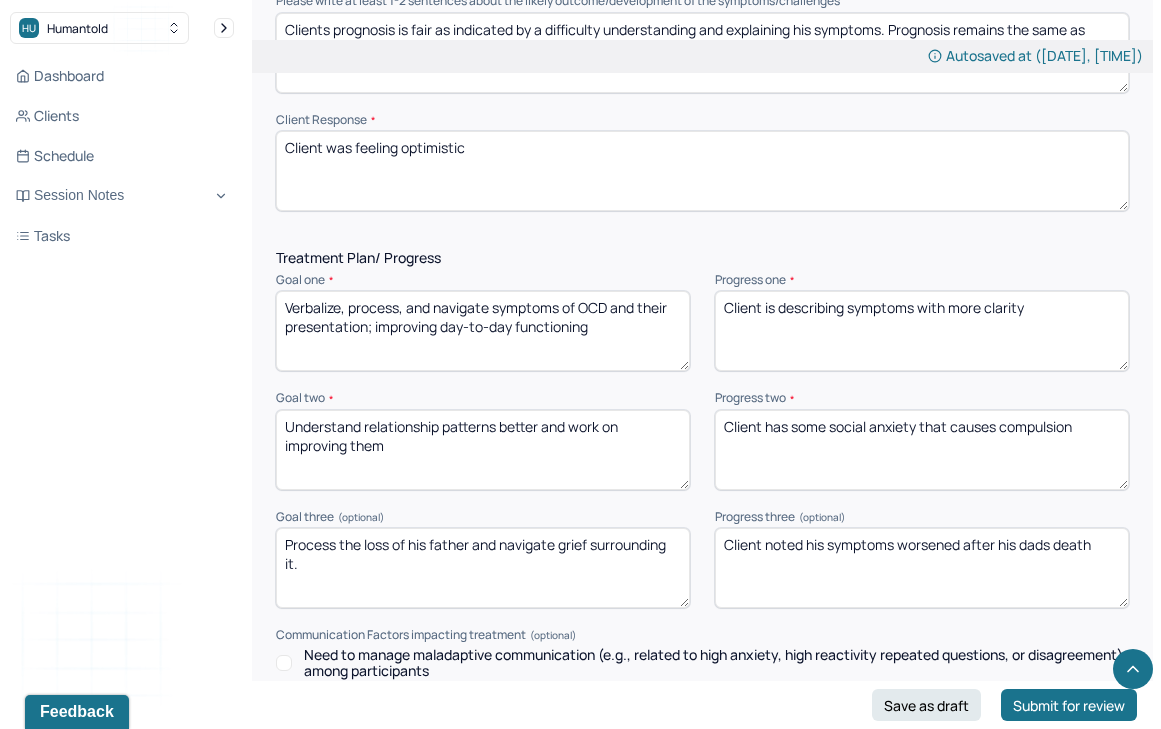 click on "Client noted his symptoms worsened after his dads death" at bounding box center [922, 568] 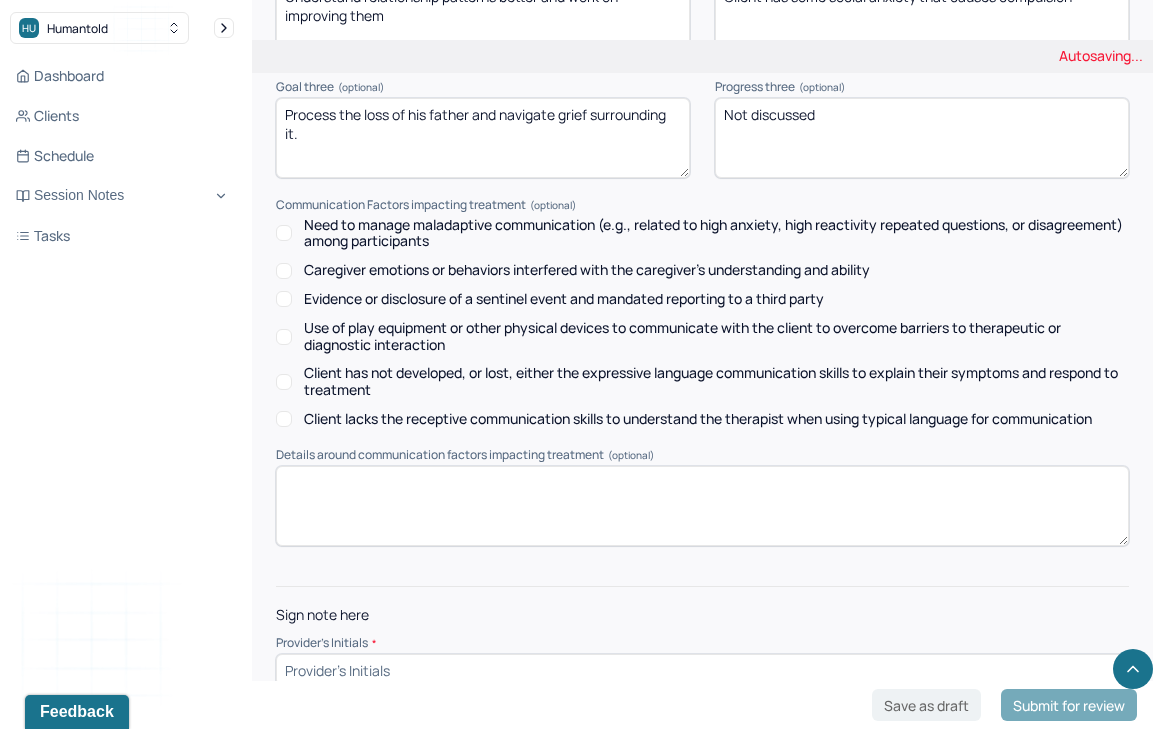 scroll, scrollTop: 3062, scrollLeft: 0, axis: vertical 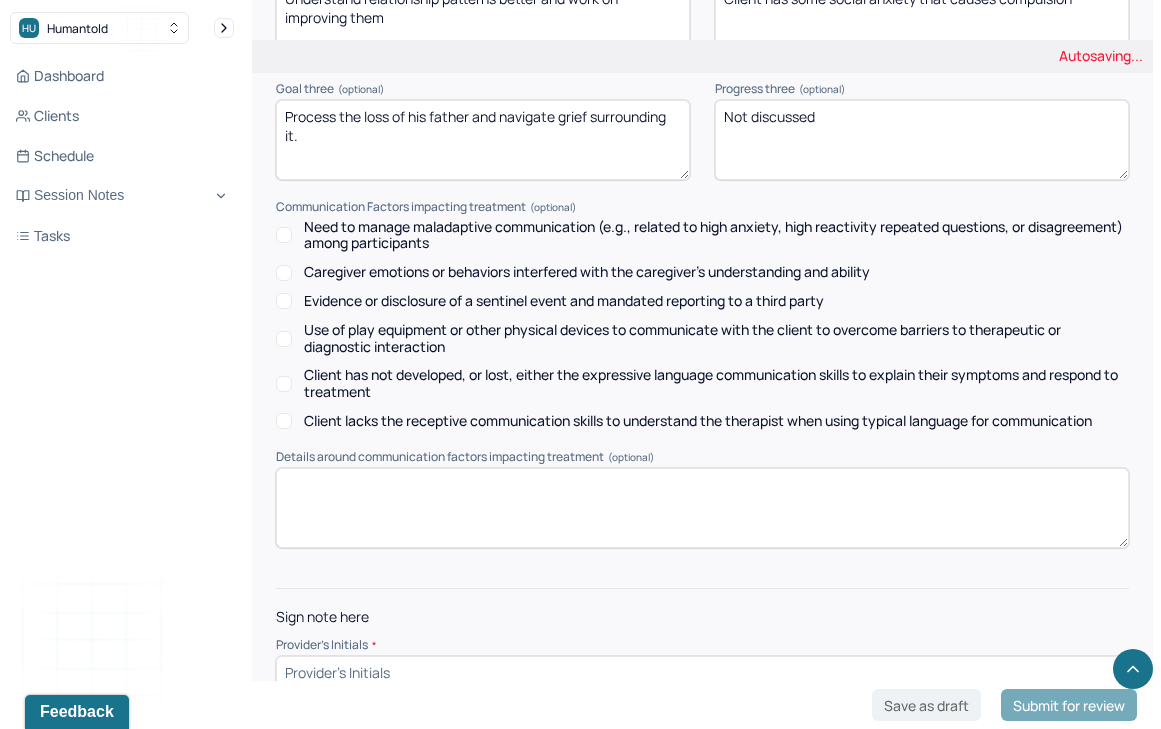 type on "Not discussed" 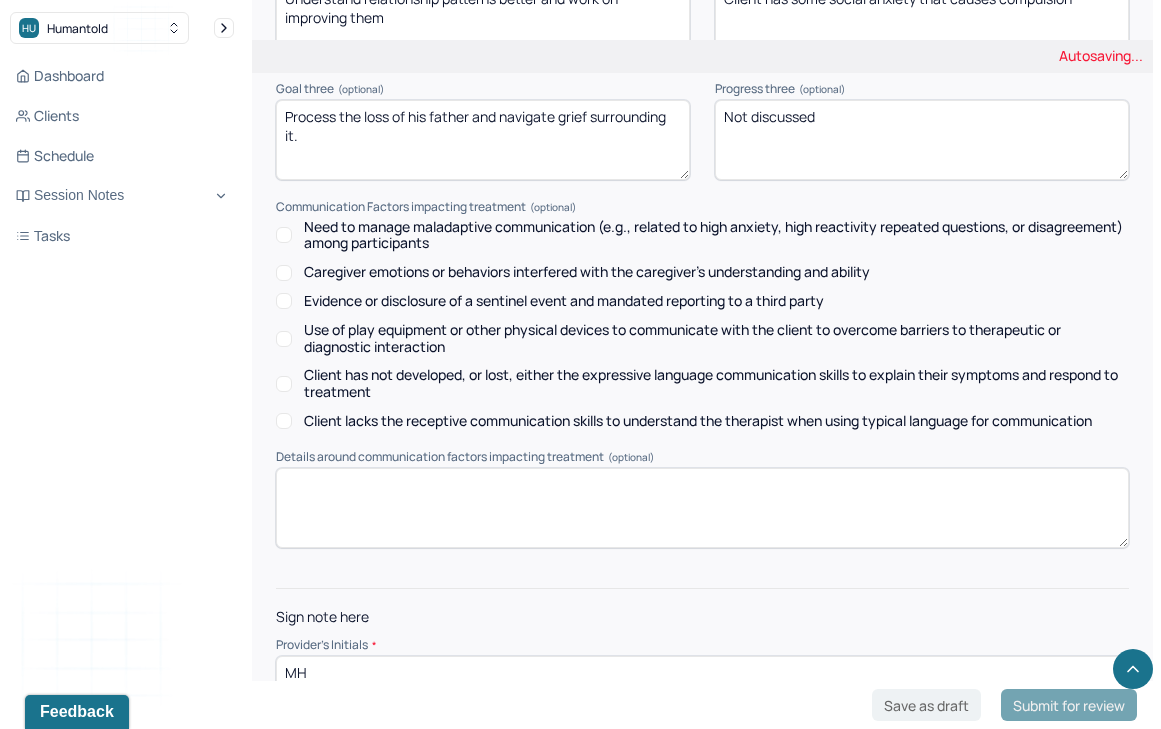 type on "MH" 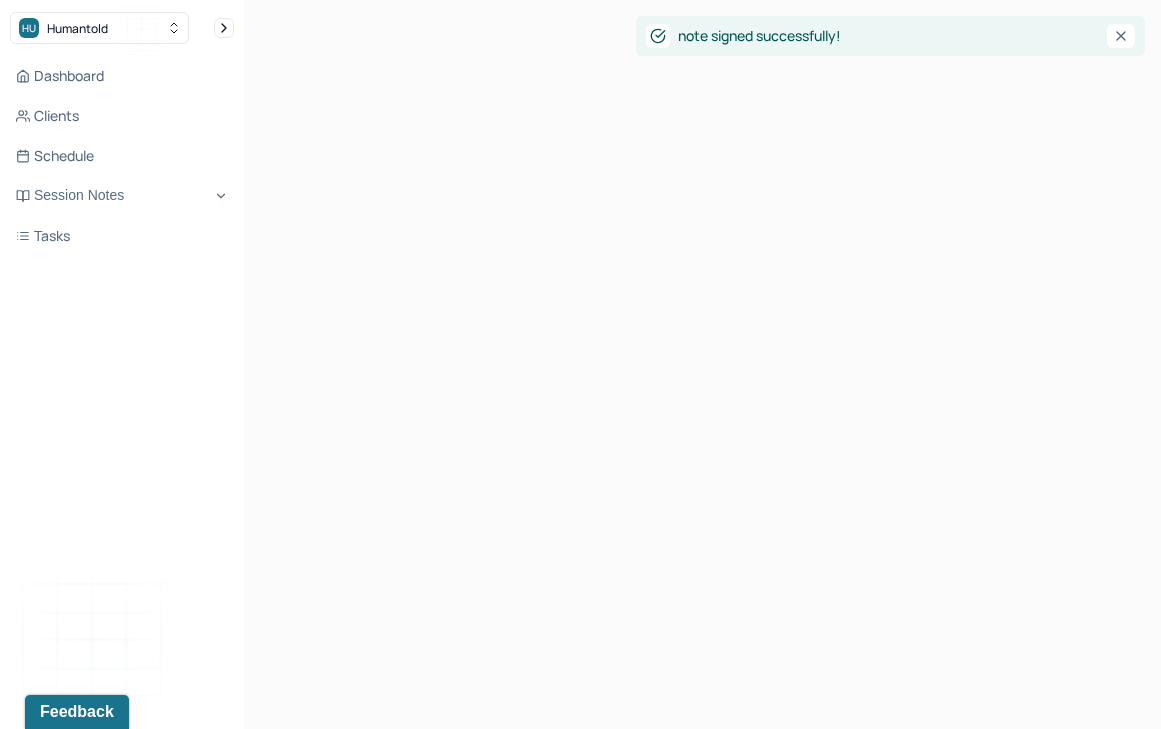 scroll, scrollTop: 0, scrollLeft: 0, axis: both 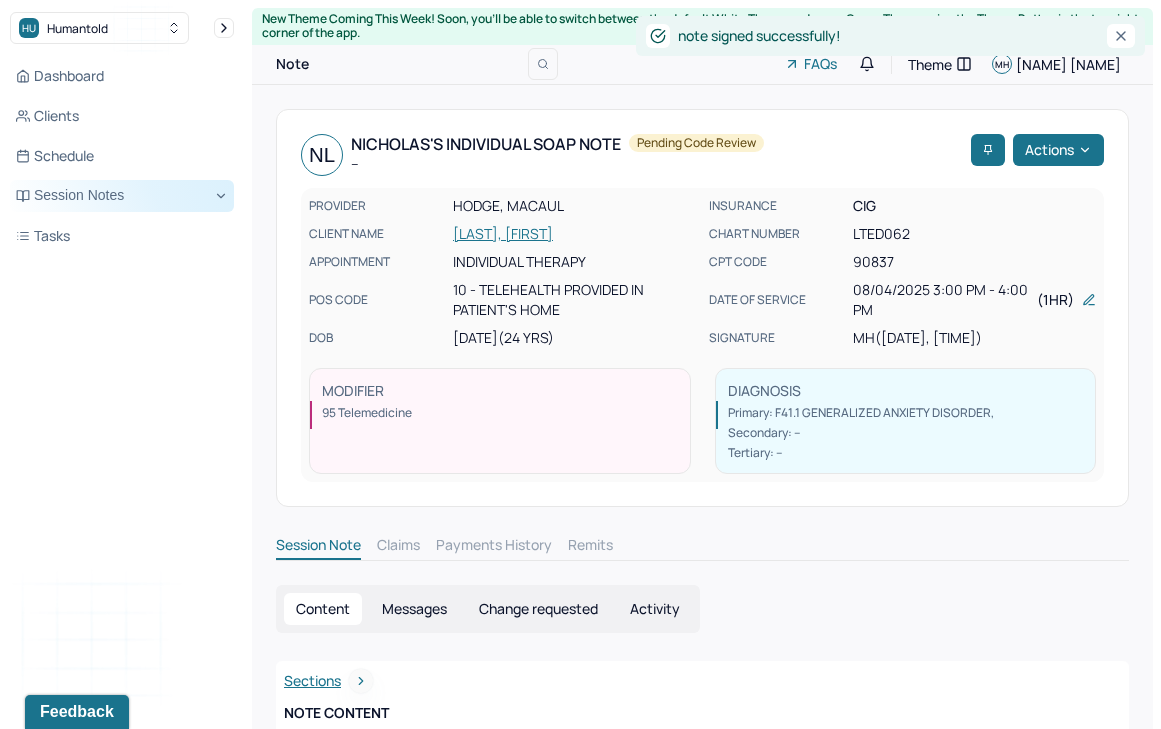 click on "Session Notes" at bounding box center (122, 196) 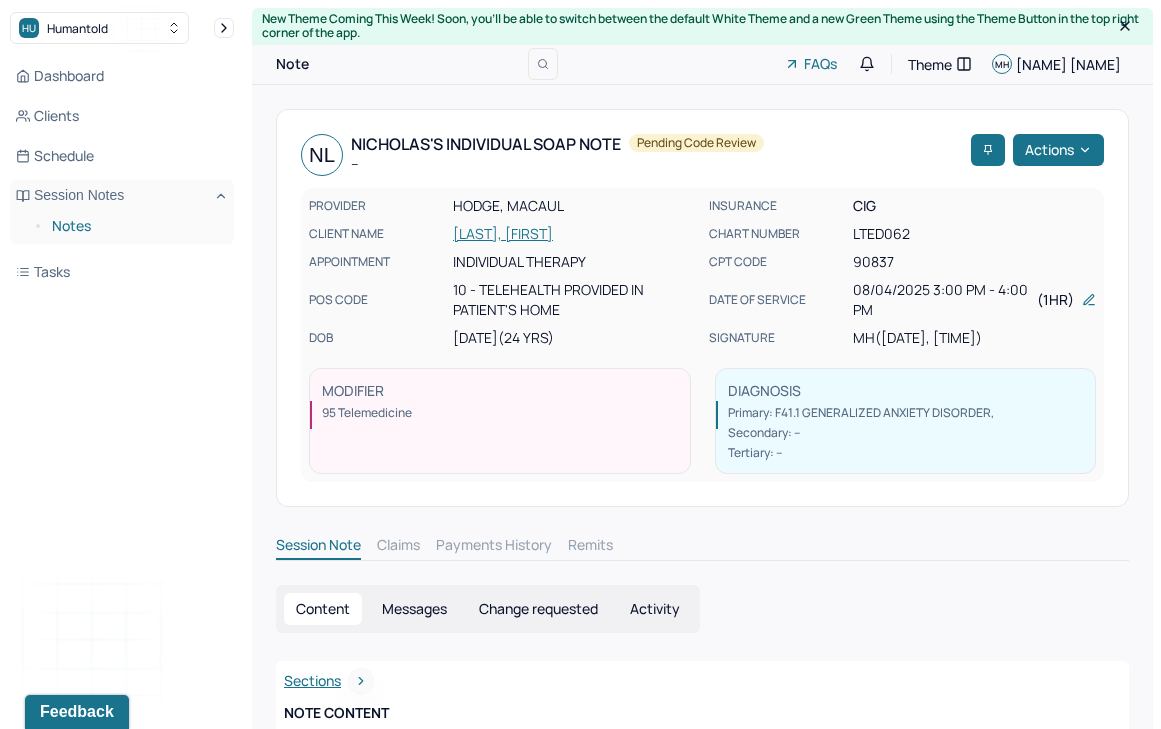 click on "Notes" at bounding box center [135, 226] 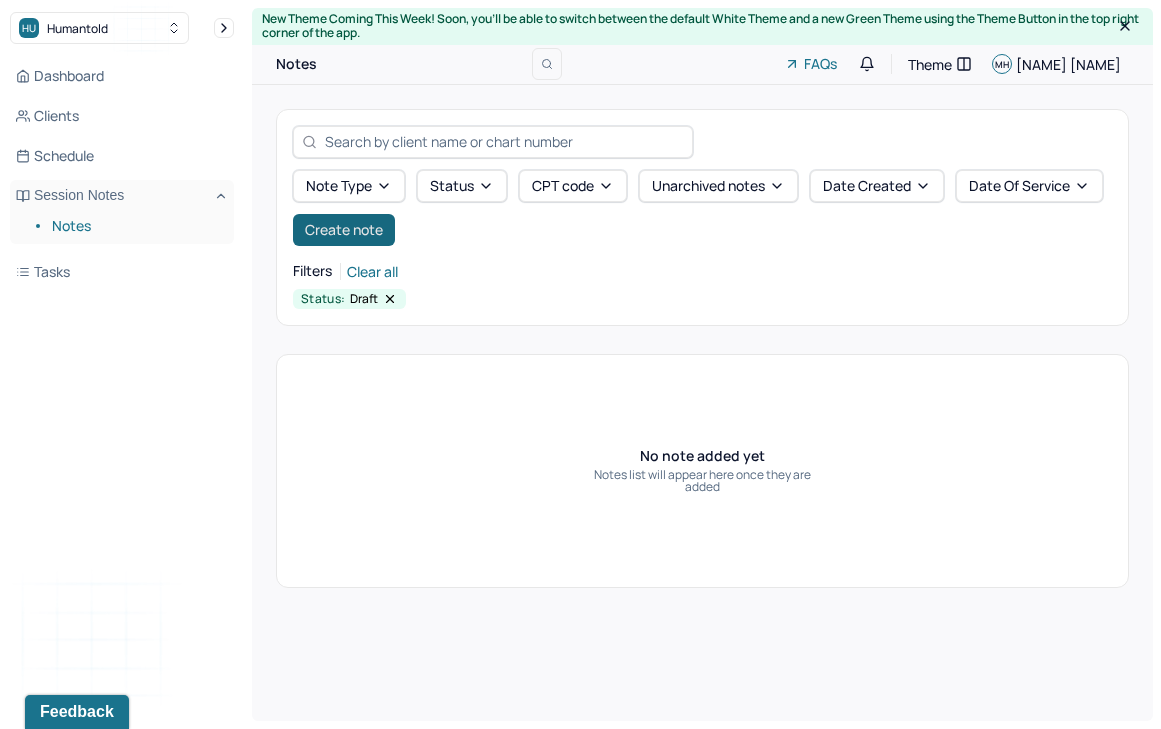 click on "Create note" at bounding box center [344, 230] 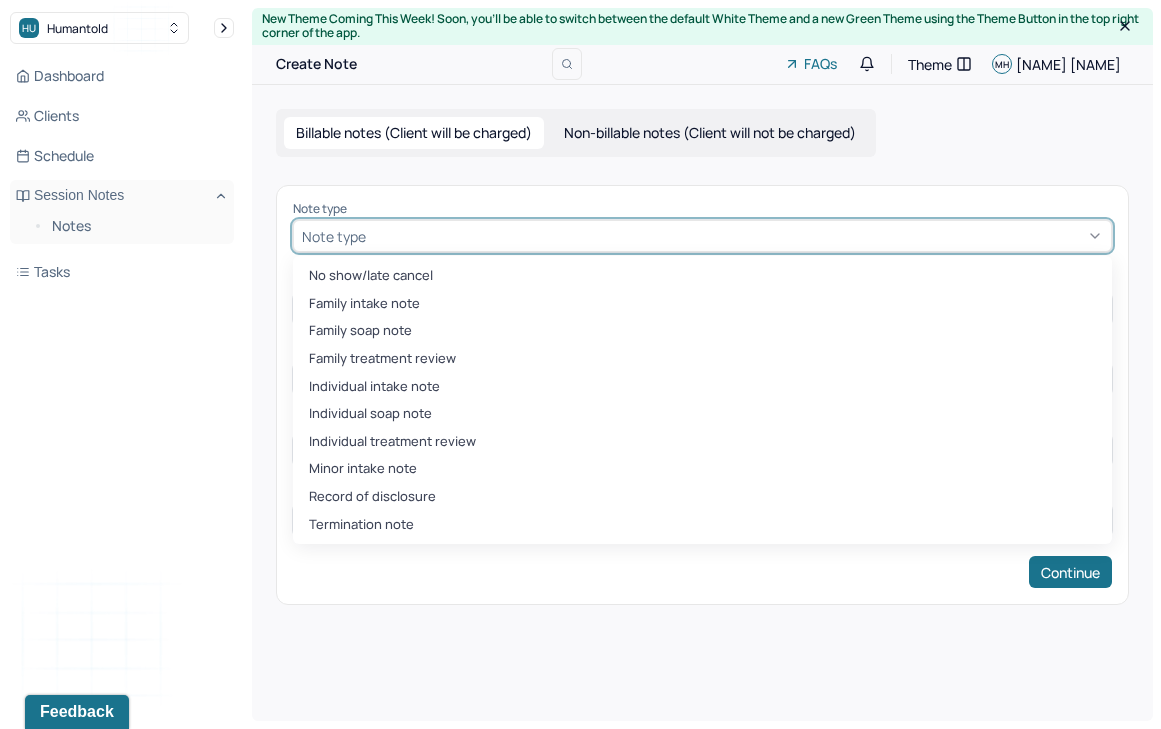 click on "Note type" at bounding box center (334, 236) 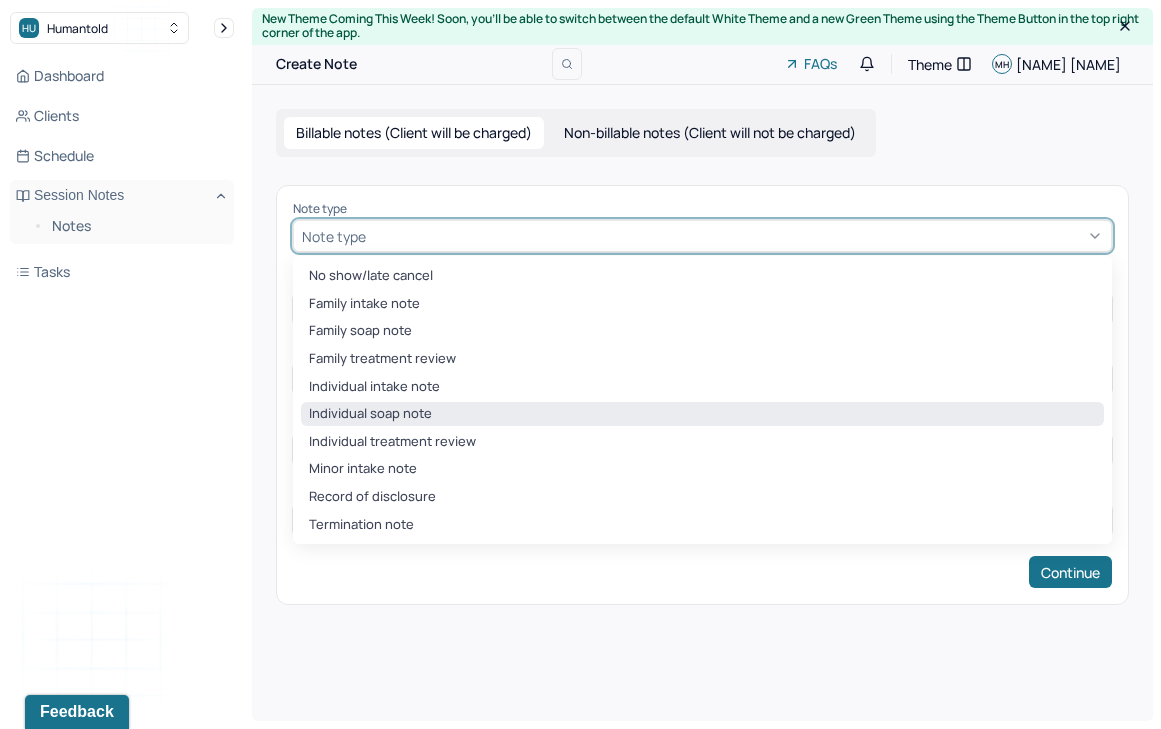 click on "Individual soap note" at bounding box center [702, 414] 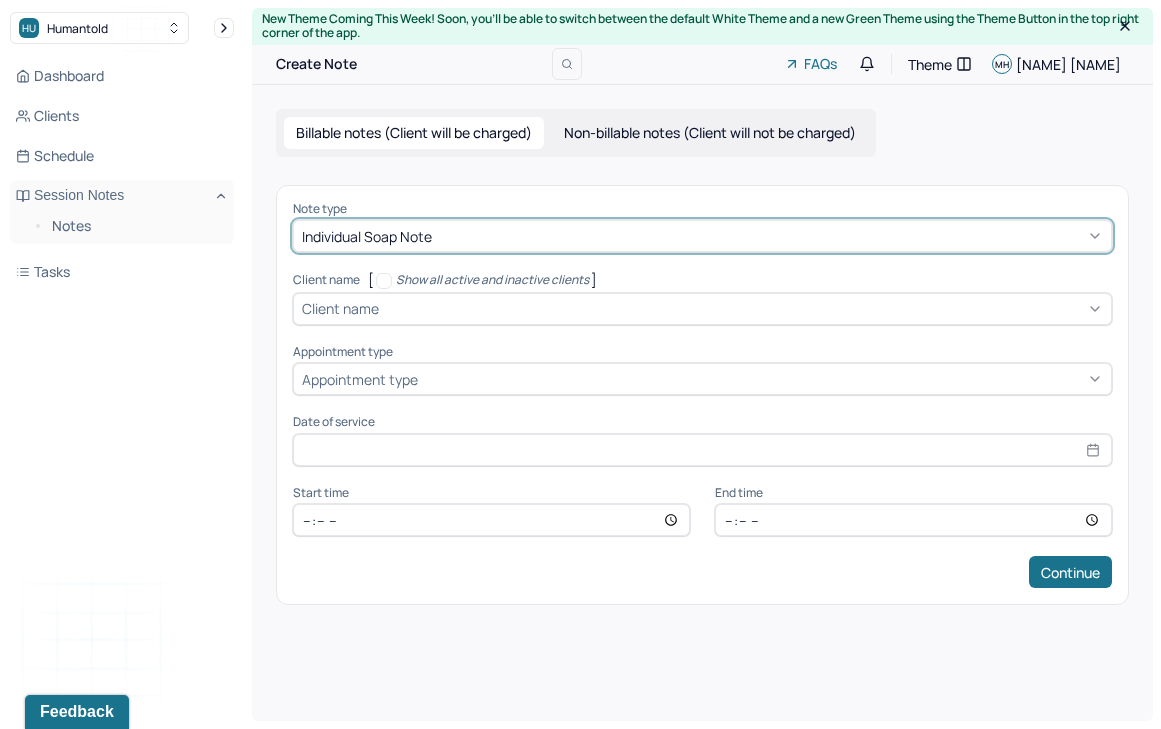 click on "Client name" at bounding box center [340, 308] 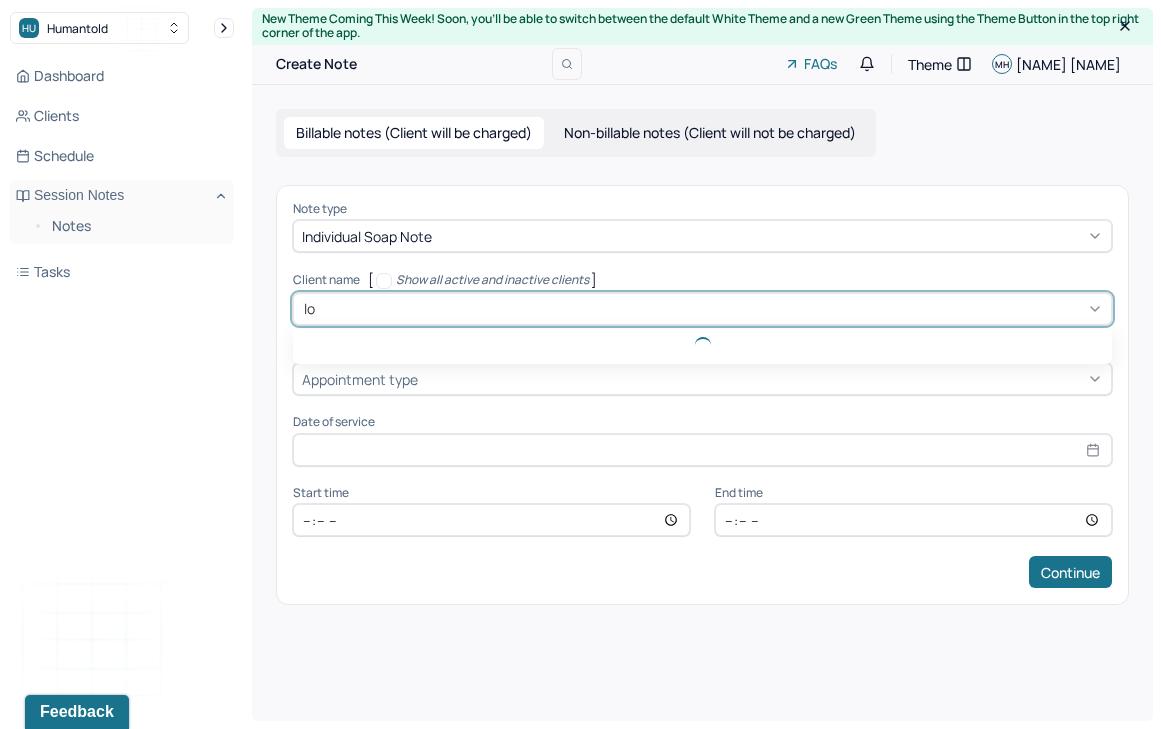 type on "lor" 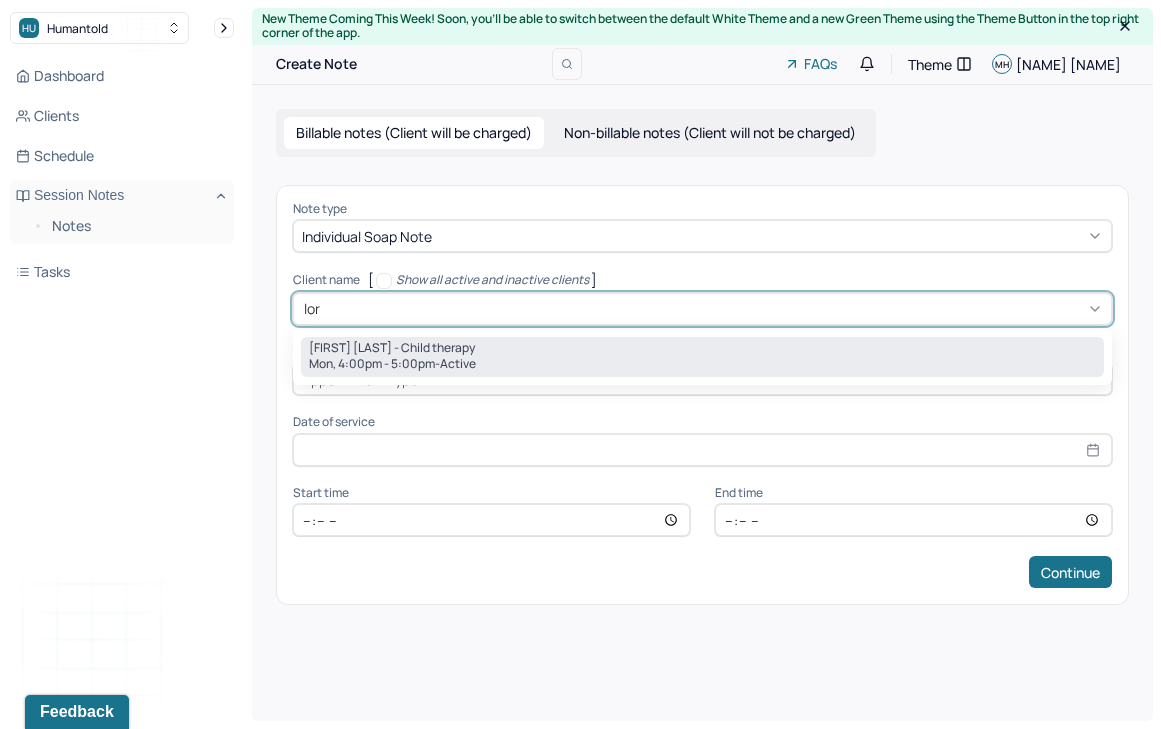 click on "[FIRST] [LAST] - Child therapy" at bounding box center (392, 348) 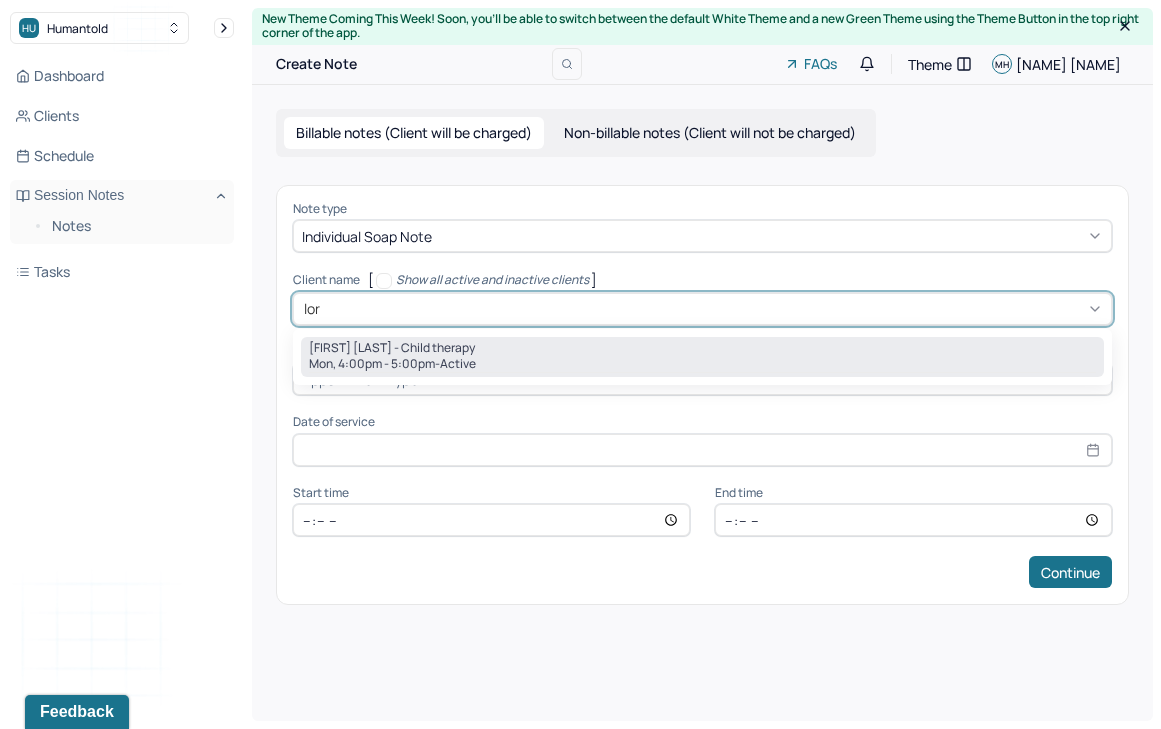 type 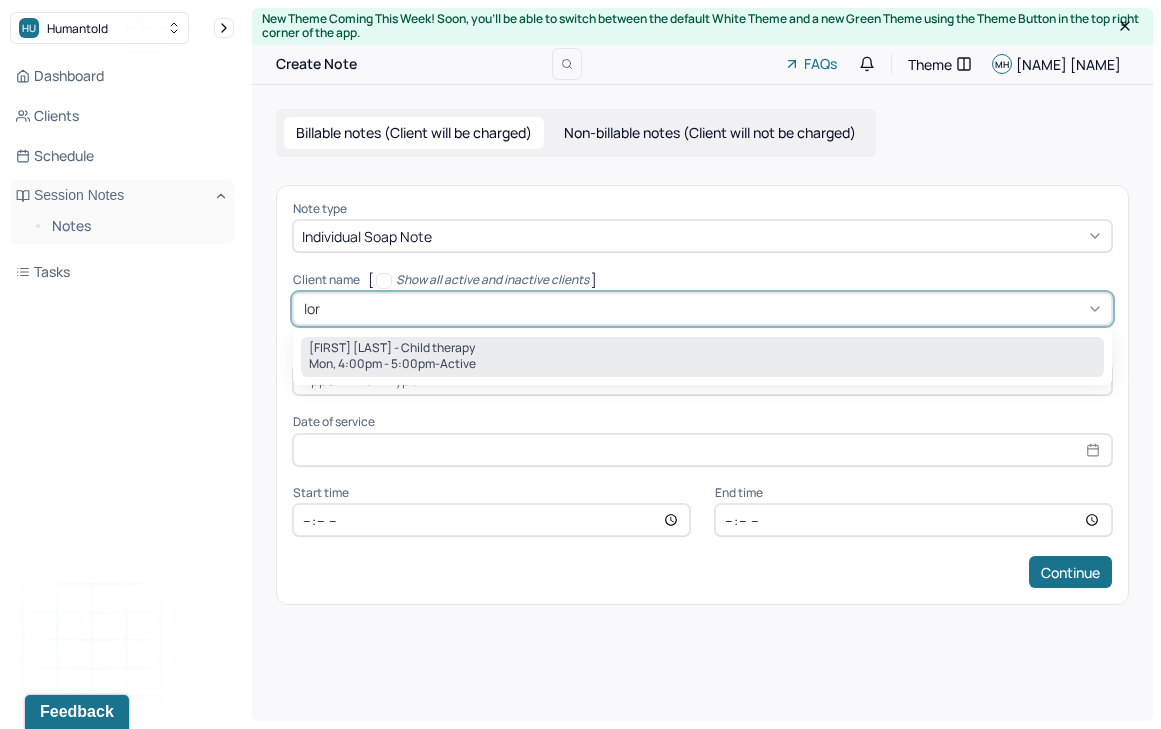 type on "17:00" 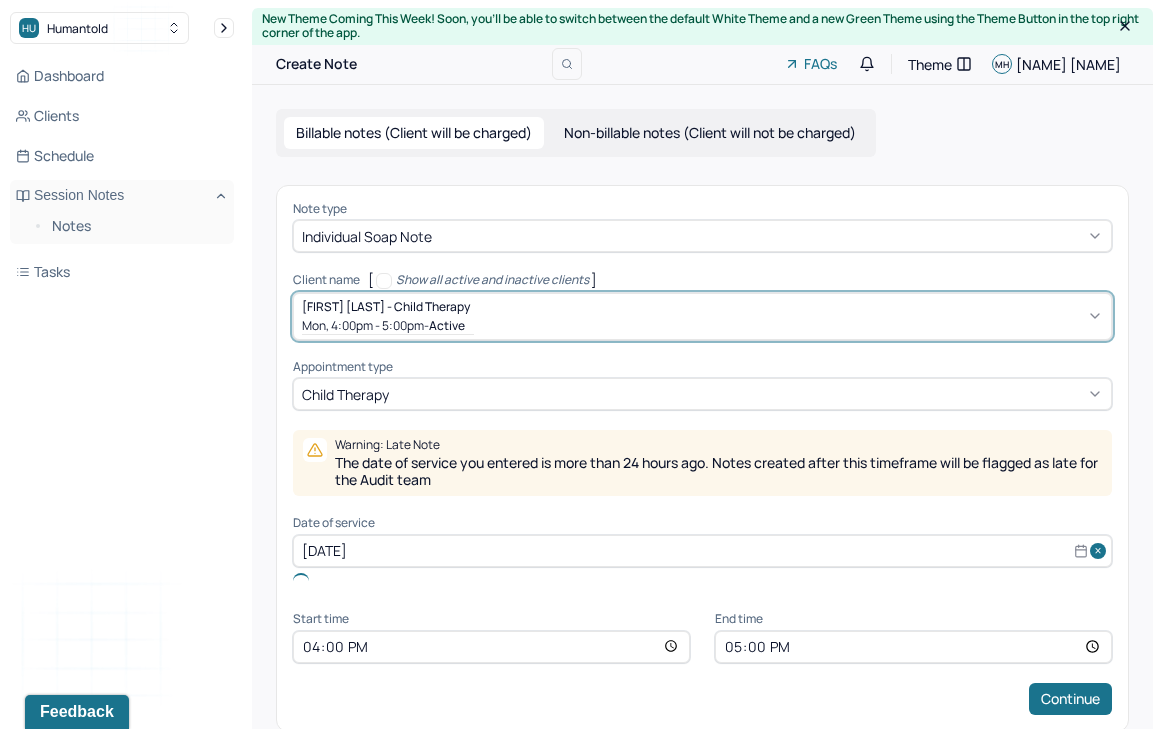 select on "6" 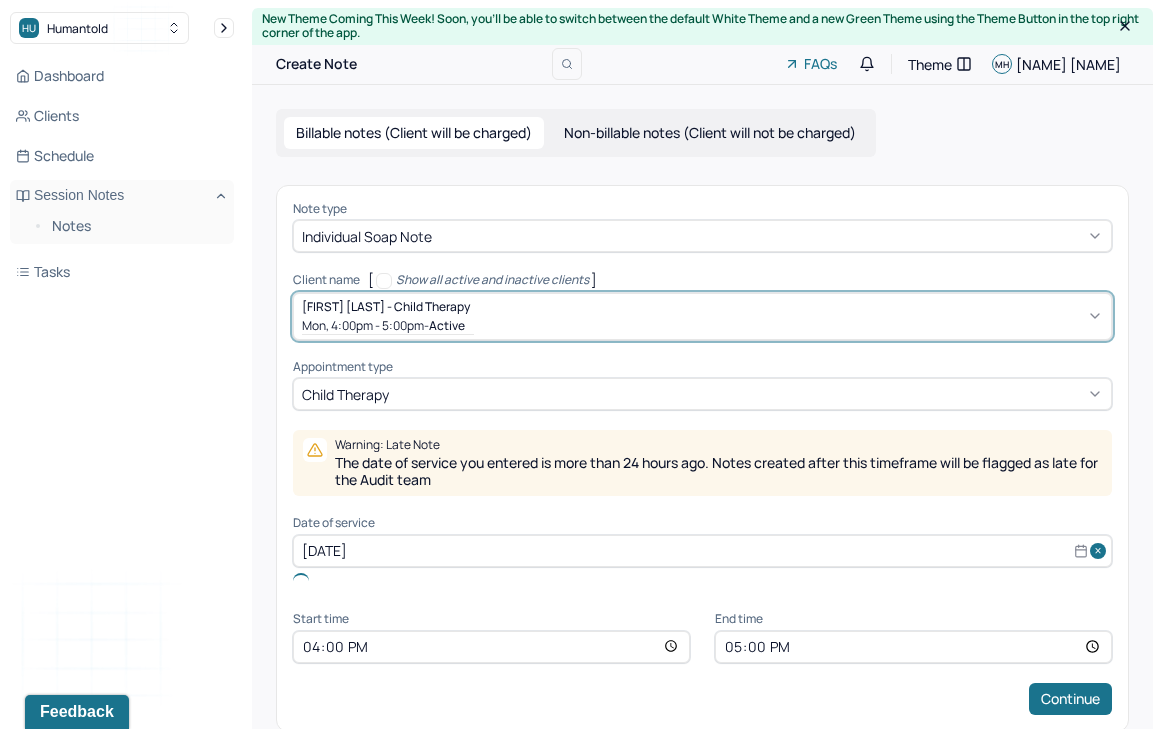 select on "2025" 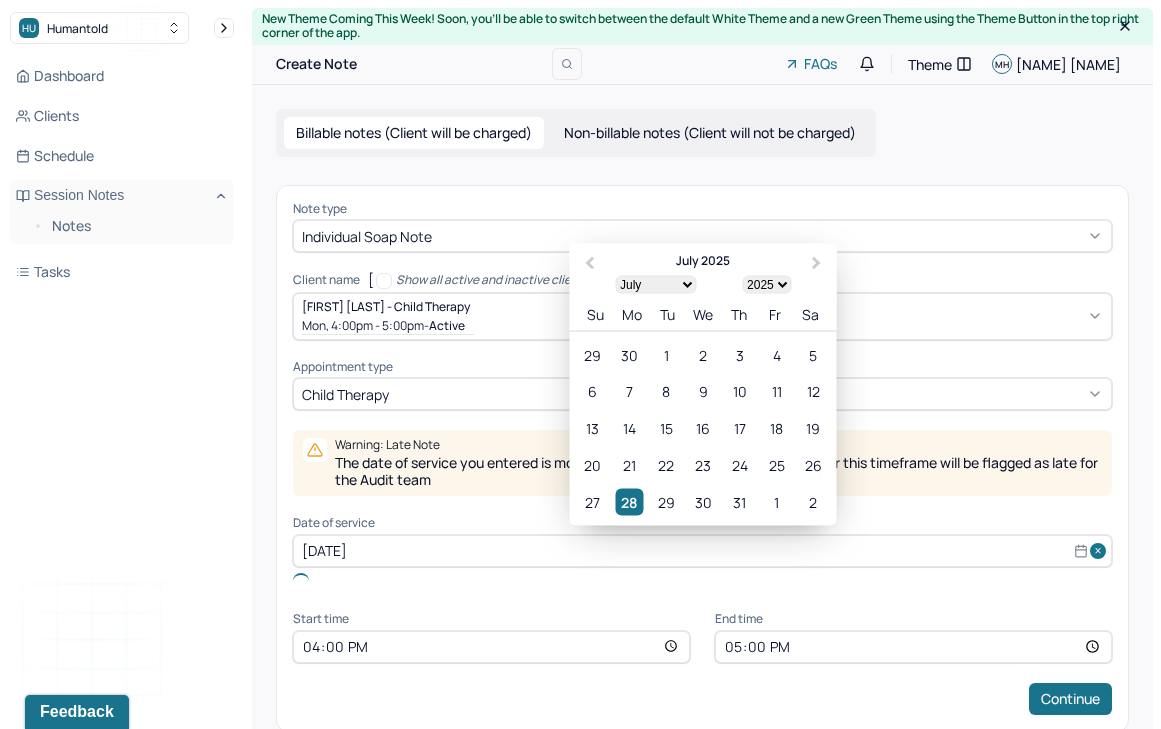 click on "[DATE]" at bounding box center (702, 551) 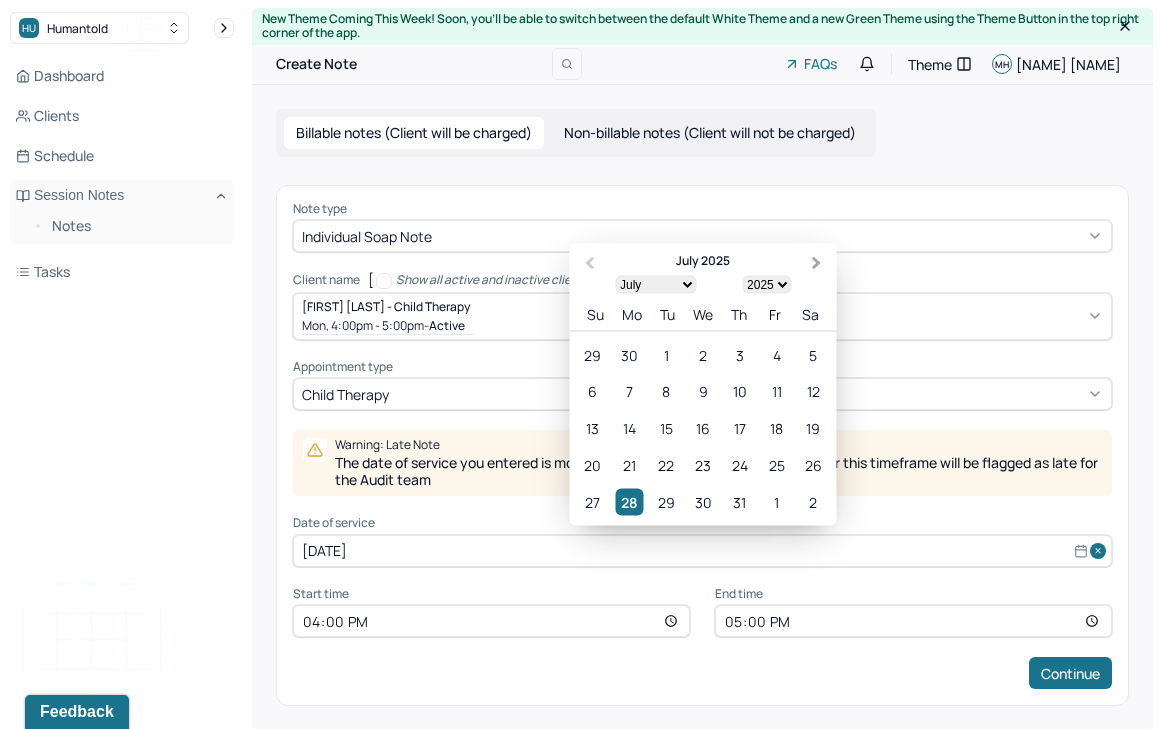 click on "Next Month" at bounding box center [819, 264] 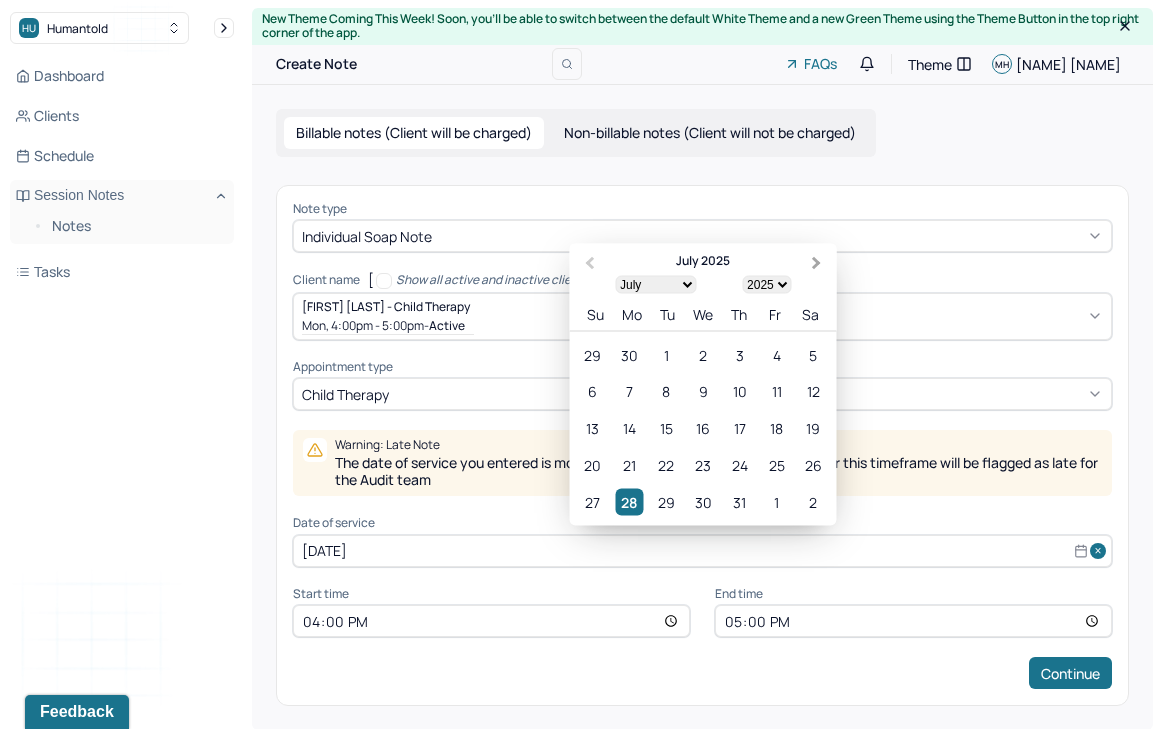 select on "7" 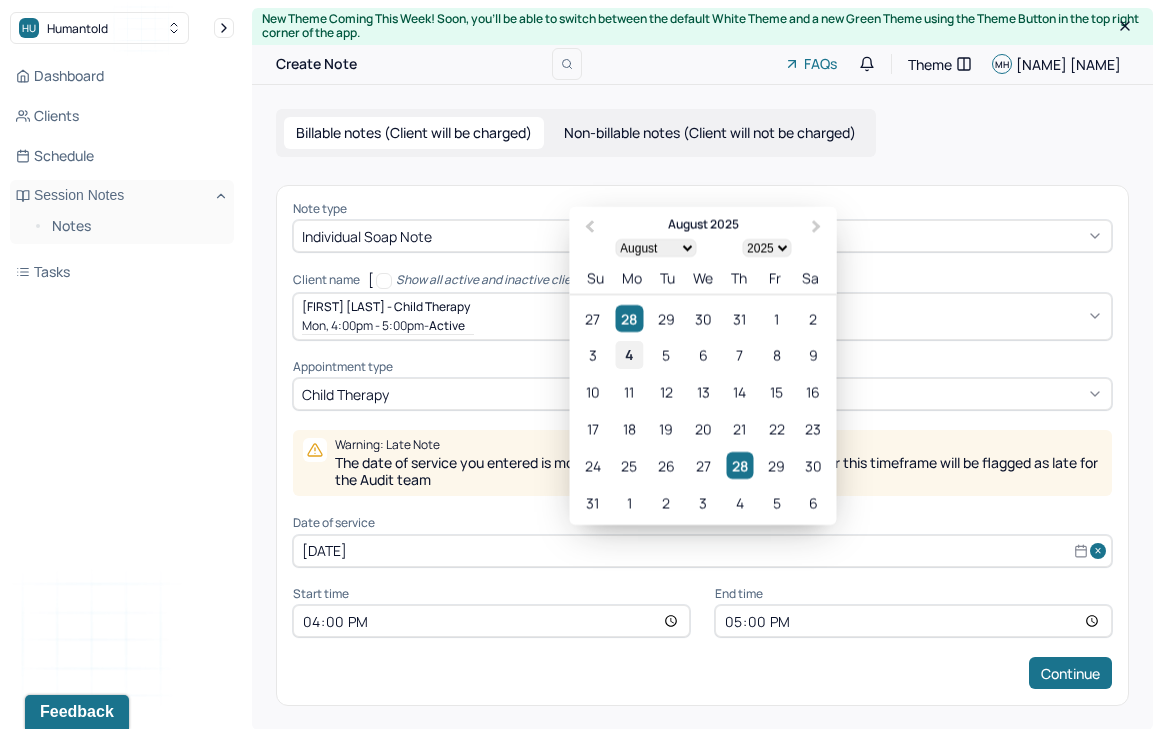 click on "4" at bounding box center (629, 354) 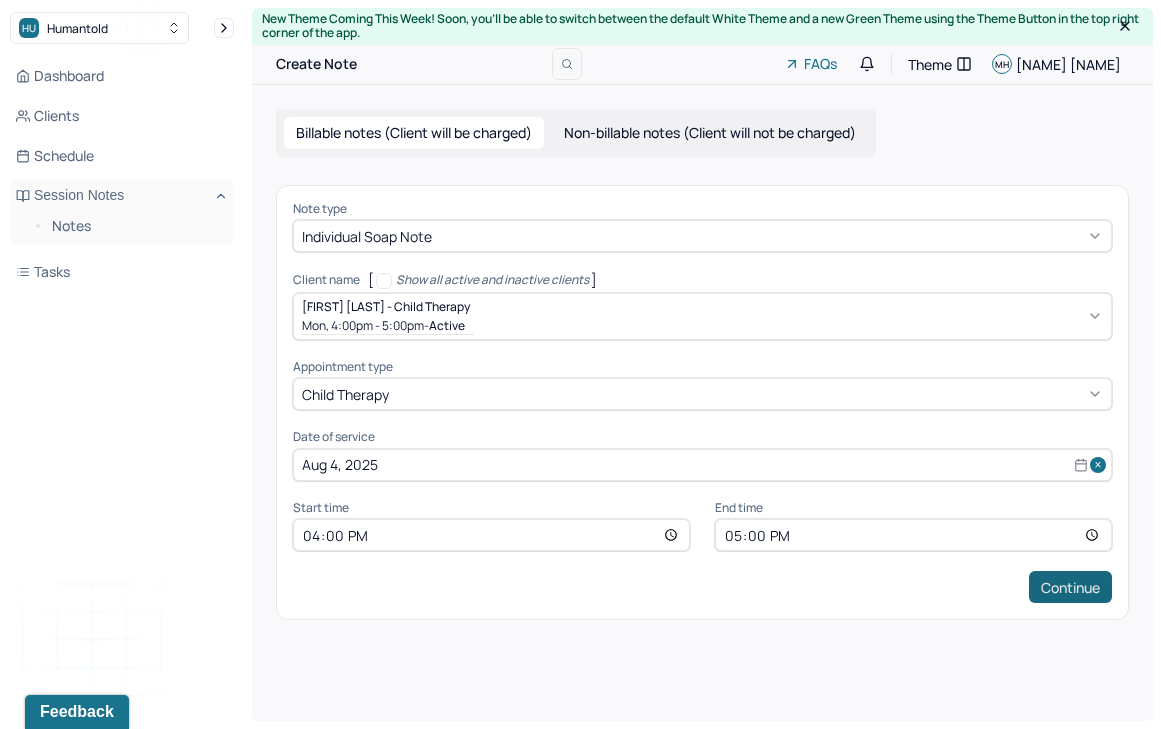 click on "Continue" at bounding box center (1070, 587) 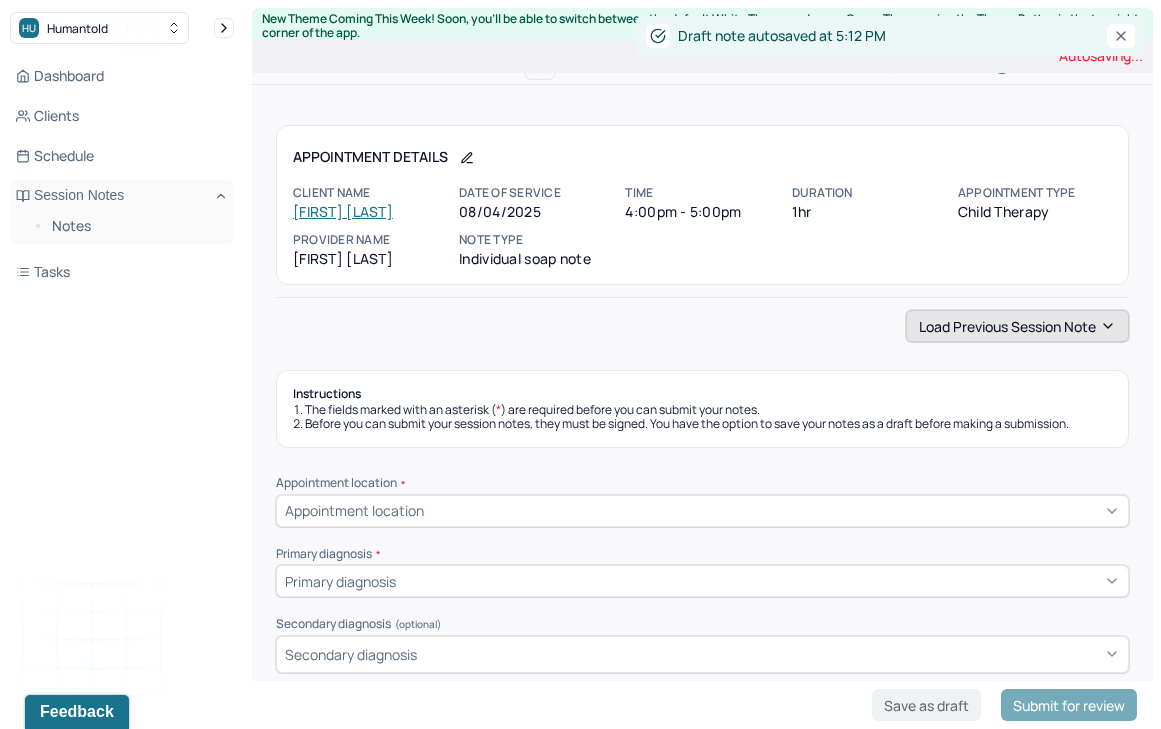 click on "Load previous session note" at bounding box center [1017, 326] 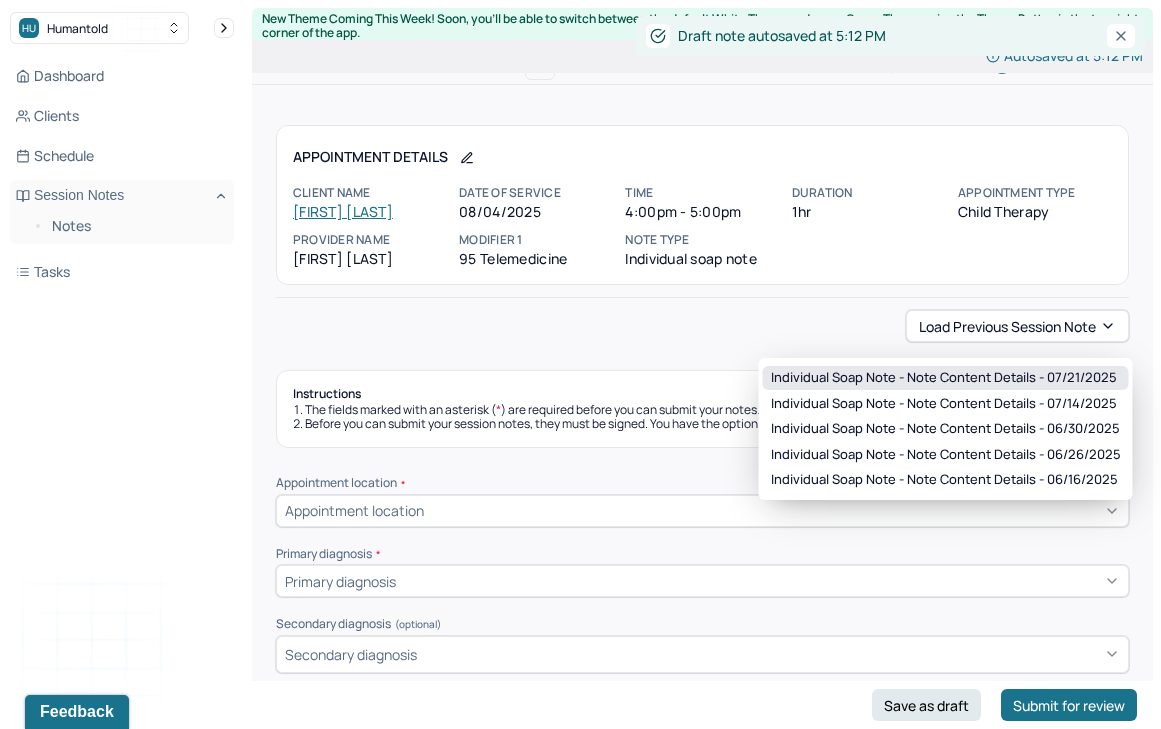 click on "Individual soap note   - Note content Details -   07/21/2025" at bounding box center (944, 378) 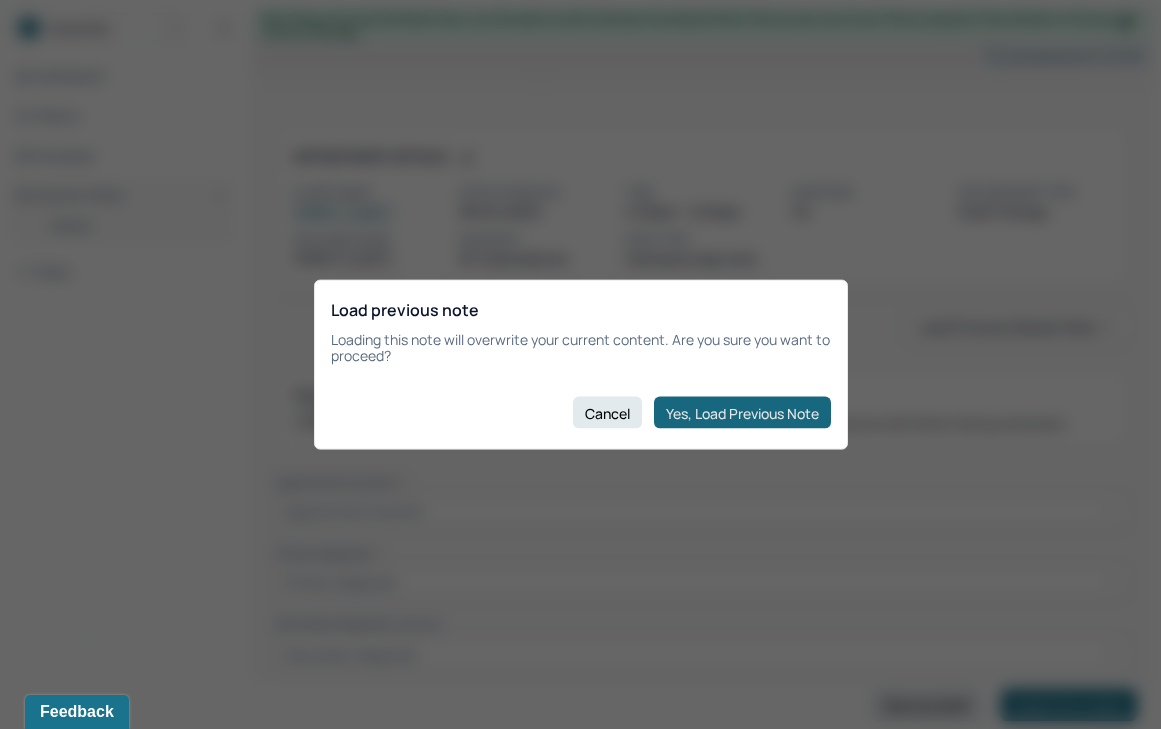 click on "Yes, Load Previous Note" at bounding box center (742, 413) 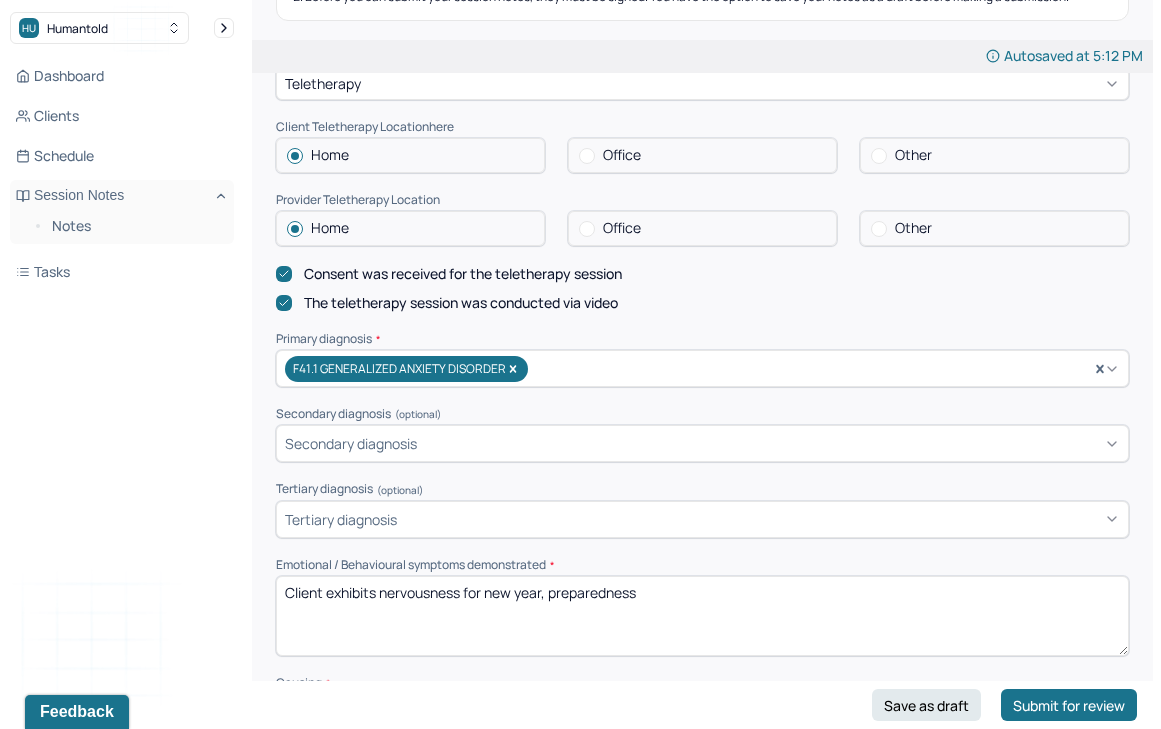 scroll, scrollTop: 557, scrollLeft: 0, axis: vertical 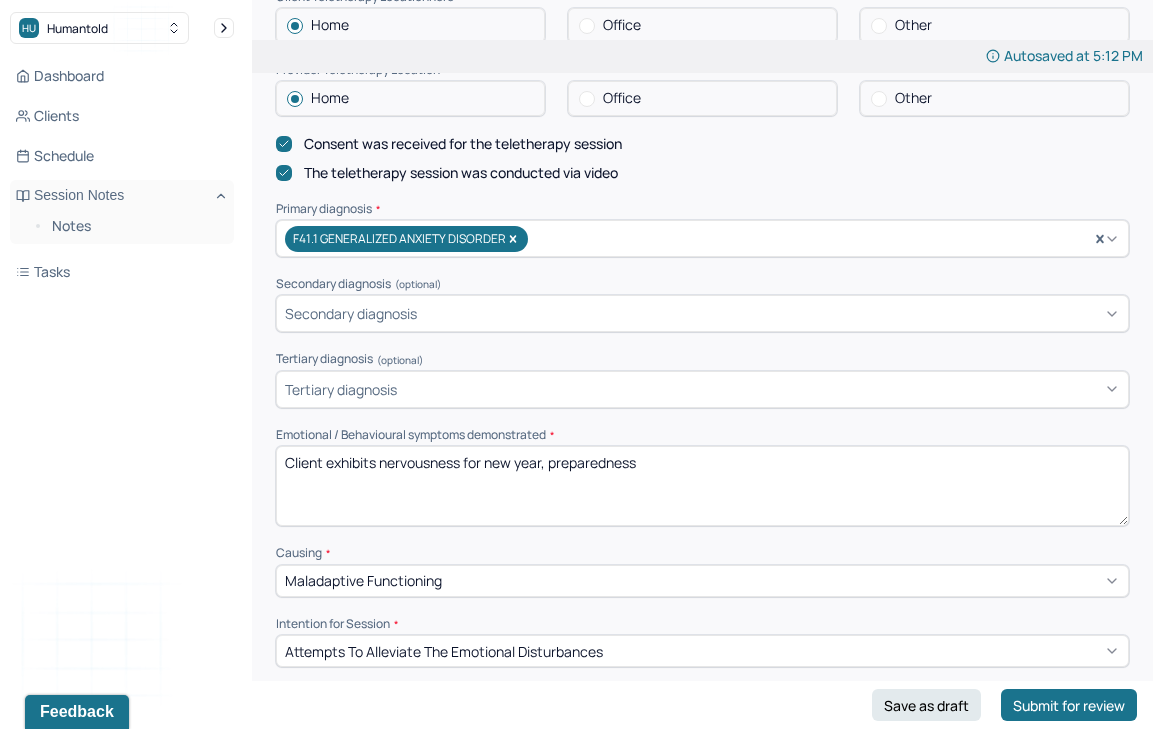 drag, startPoint x: 384, startPoint y: 468, endPoint x: 752, endPoint y: 468, distance: 368 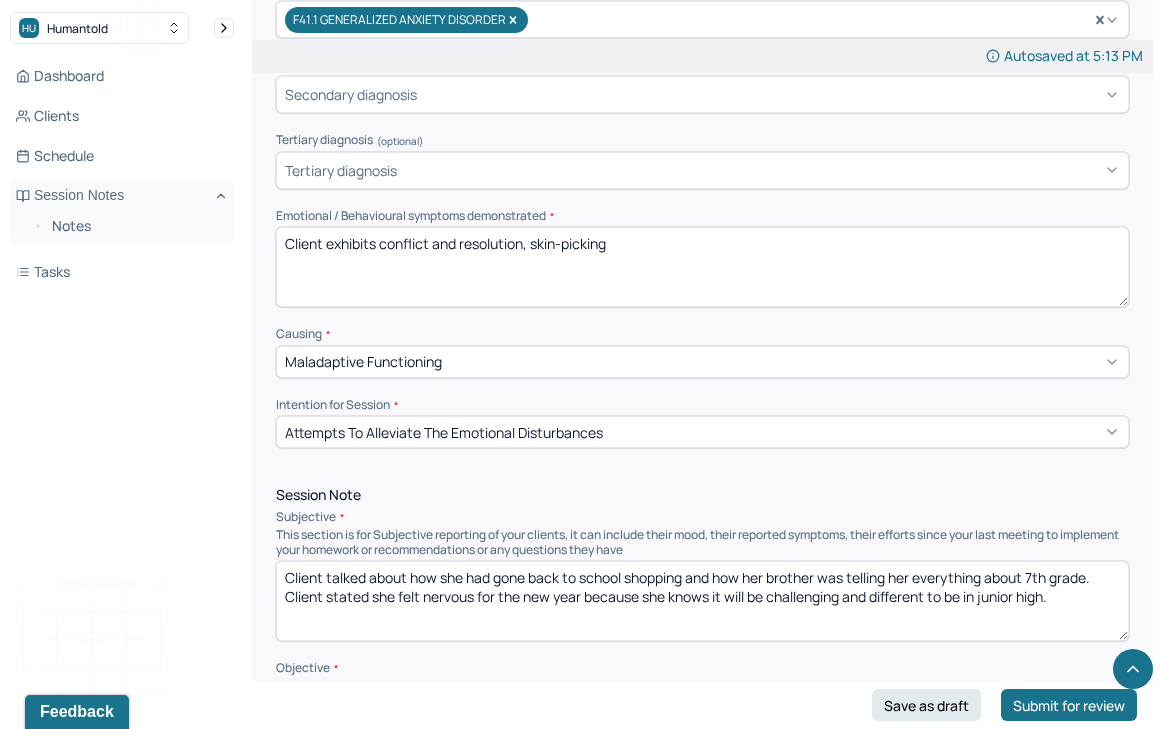 scroll, scrollTop: 815, scrollLeft: 0, axis: vertical 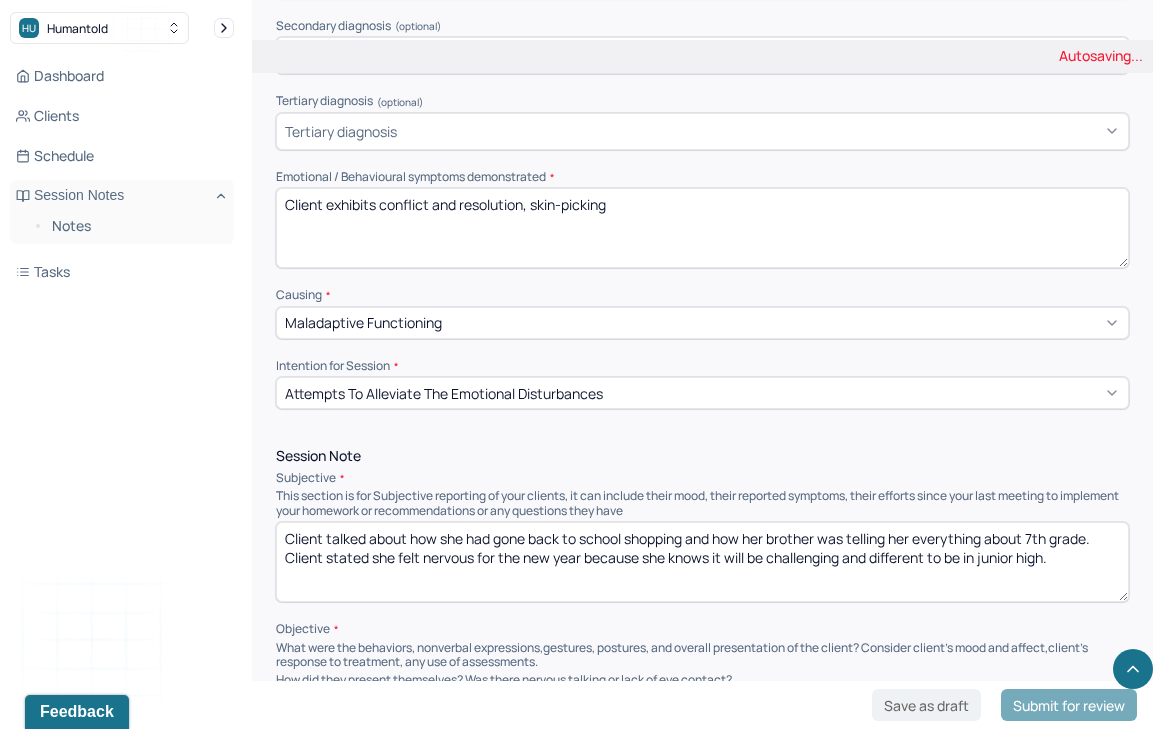 type on "Client exhibits conflict and resolution, skin-picking" 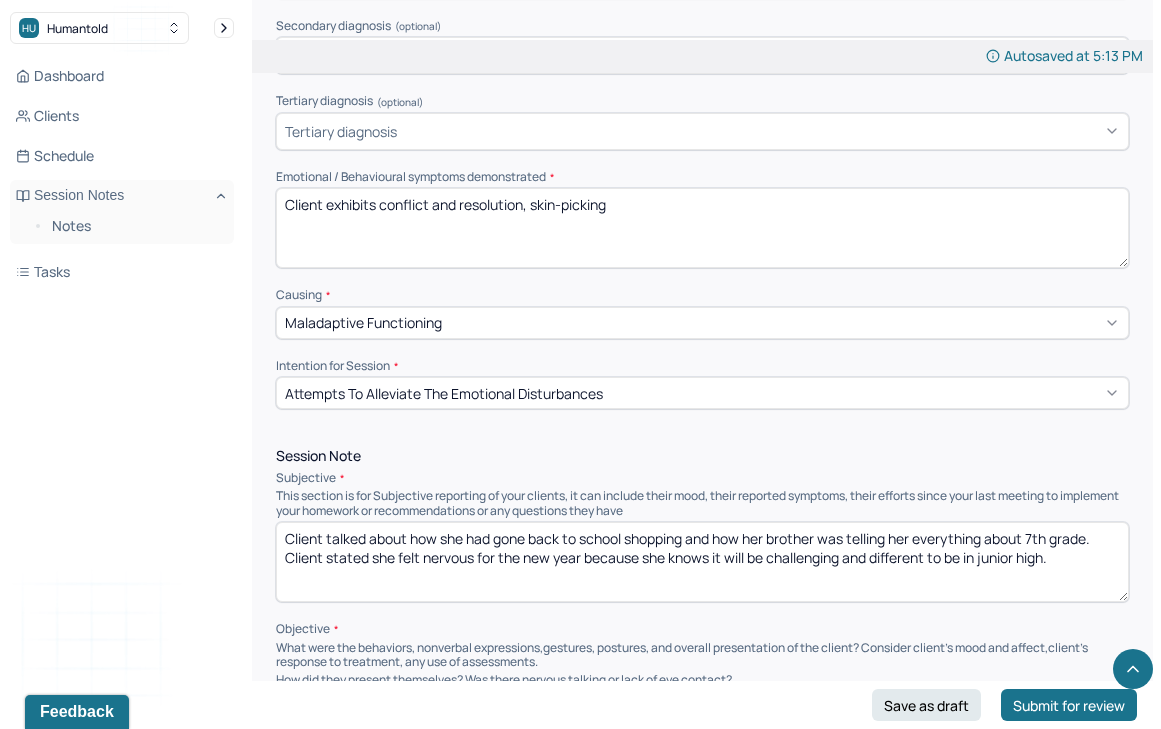 click on "Client talked about how she had gone back to school shopping and how her brother was telling her everything about 7th grade. Client stated she felt nervous for the new year because she knows it will be challenging and different to be in junior high." at bounding box center (702, 562) 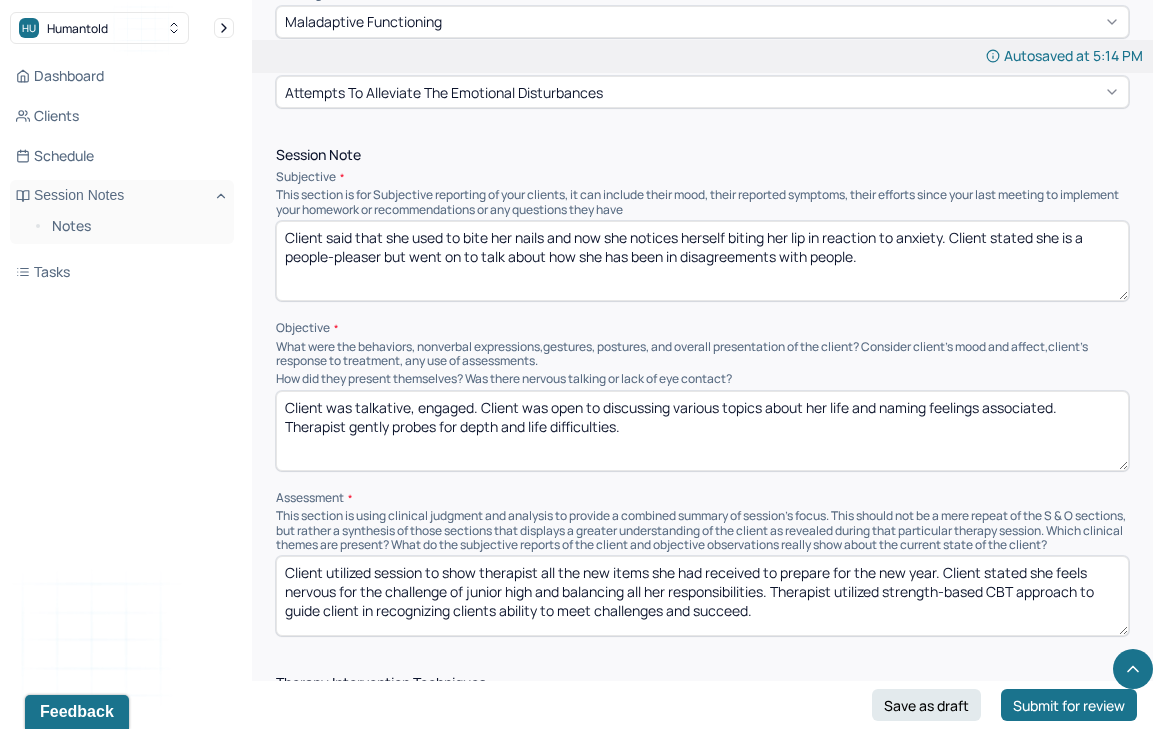 scroll, scrollTop: 1119, scrollLeft: 0, axis: vertical 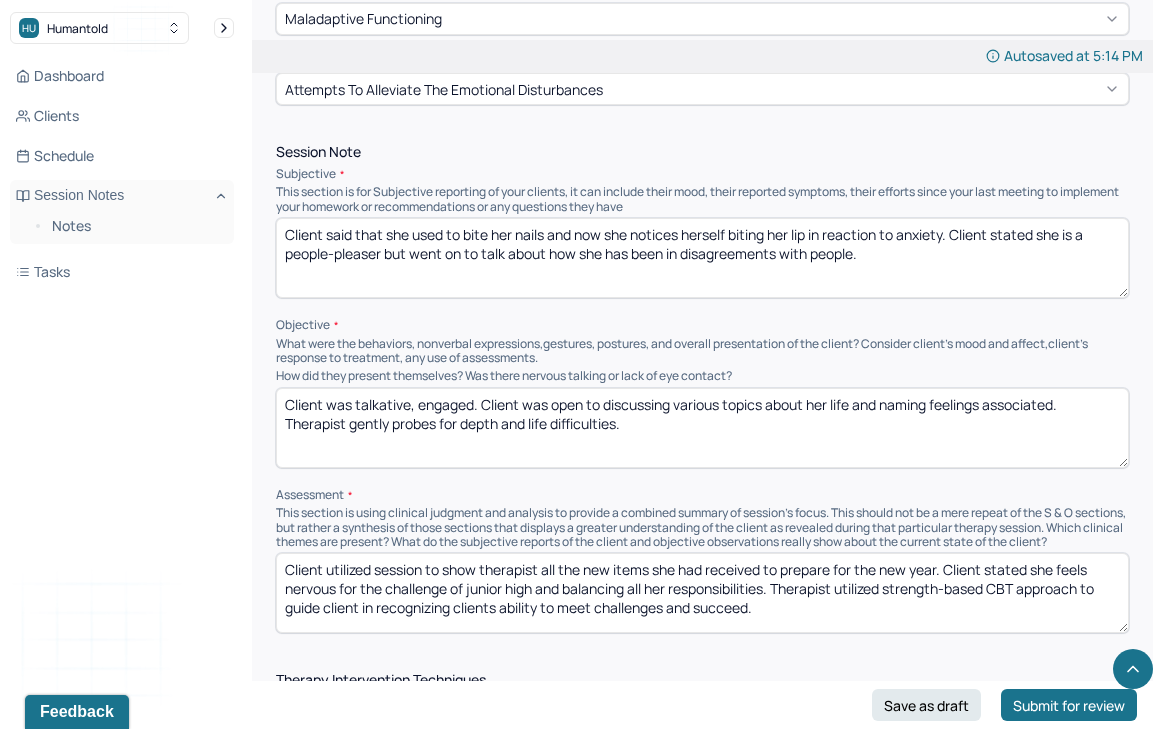 type on "Client said that she used to bite her nails and now she notices herself biting her lip in reaction to anxiety. Client stated she is a people-pleaser but went on to talk about how she has been in disagreements with people." 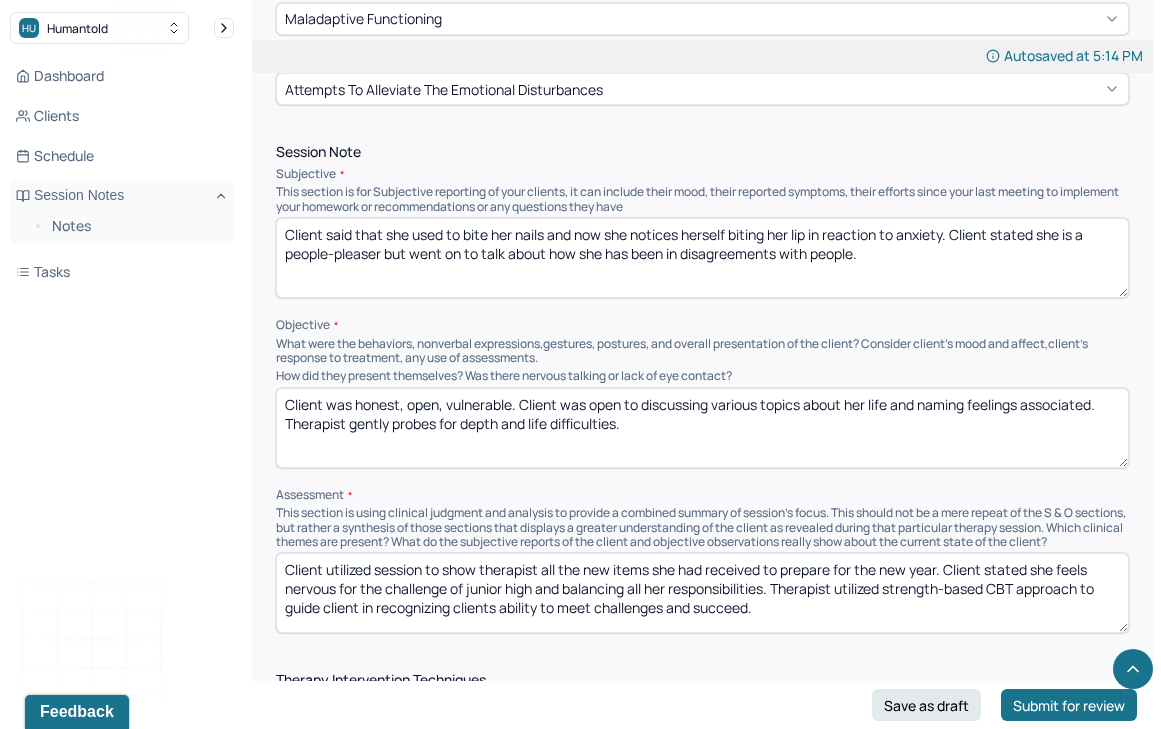 click on "Client was talkative, engaged. Client was open to discussing various topics about her life and naming feelings associated. Therapist gently probes for depth and life difficulties." at bounding box center (702, 428) 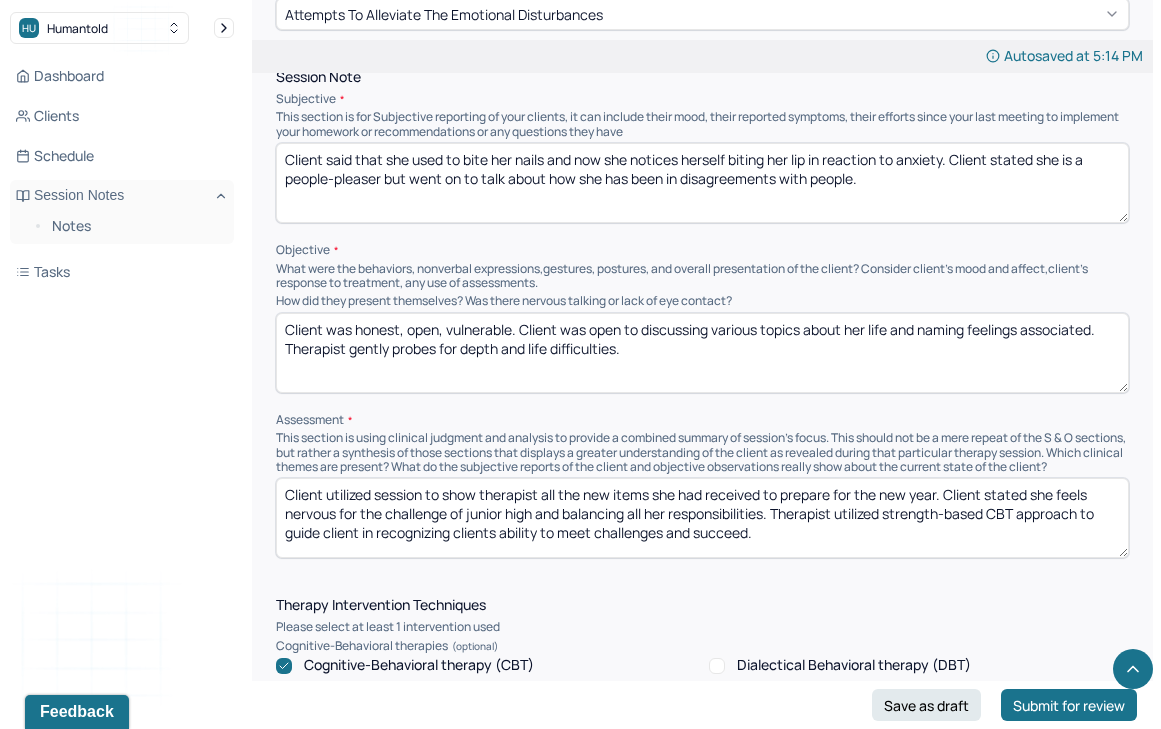 scroll, scrollTop: 1212, scrollLeft: 0, axis: vertical 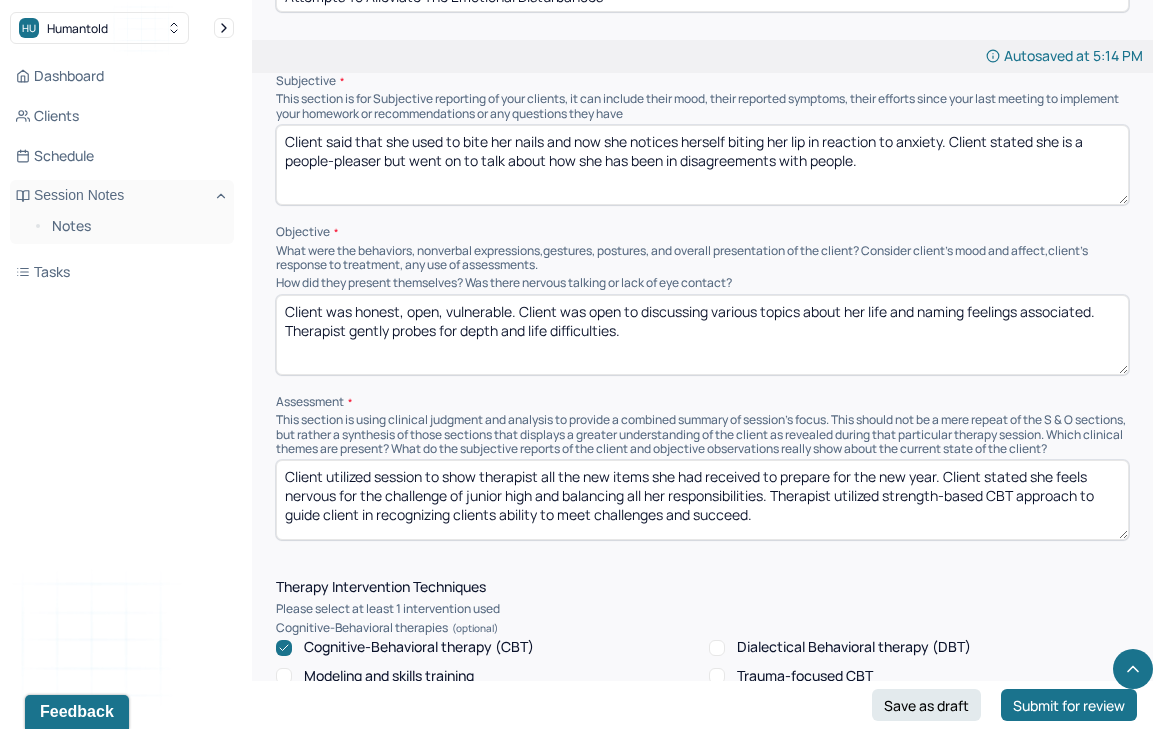 type on "Client was honest, open, vulnerable. Client was open to discussing various topics about her life and naming feelings associated. Therapist gently probes for depth and life difficulties." 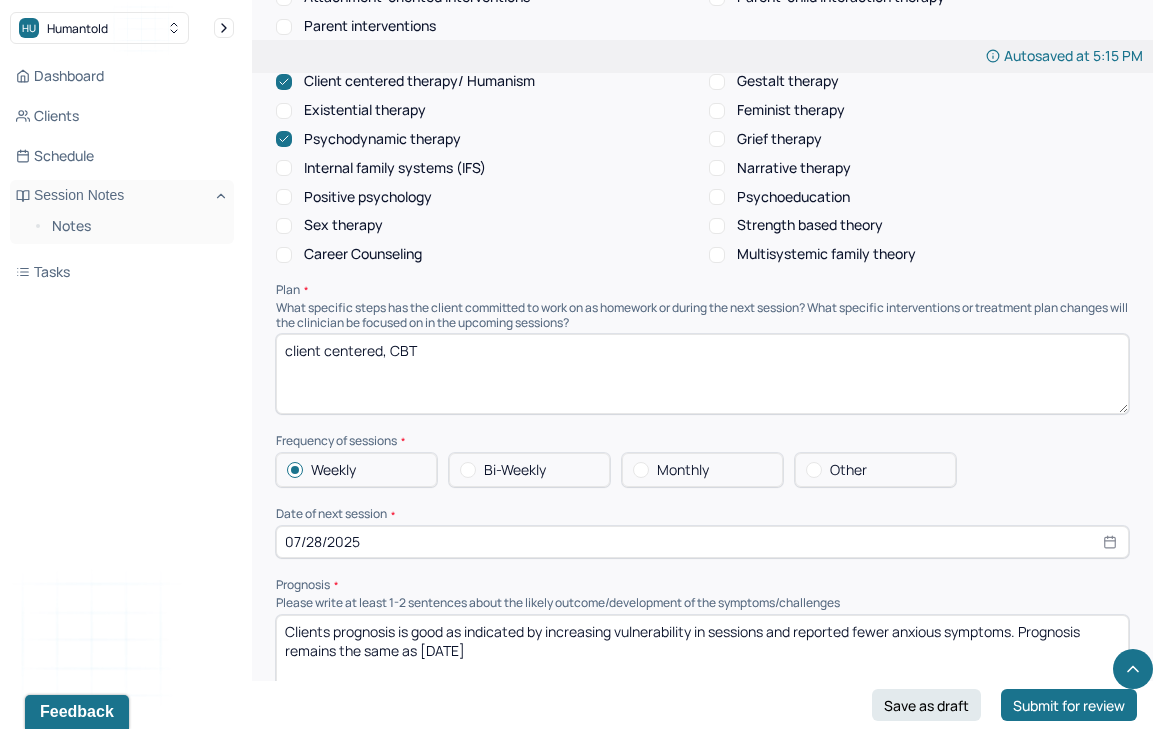 scroll, scrollTop: 2046, scrollLeft: 0, axis: vertical 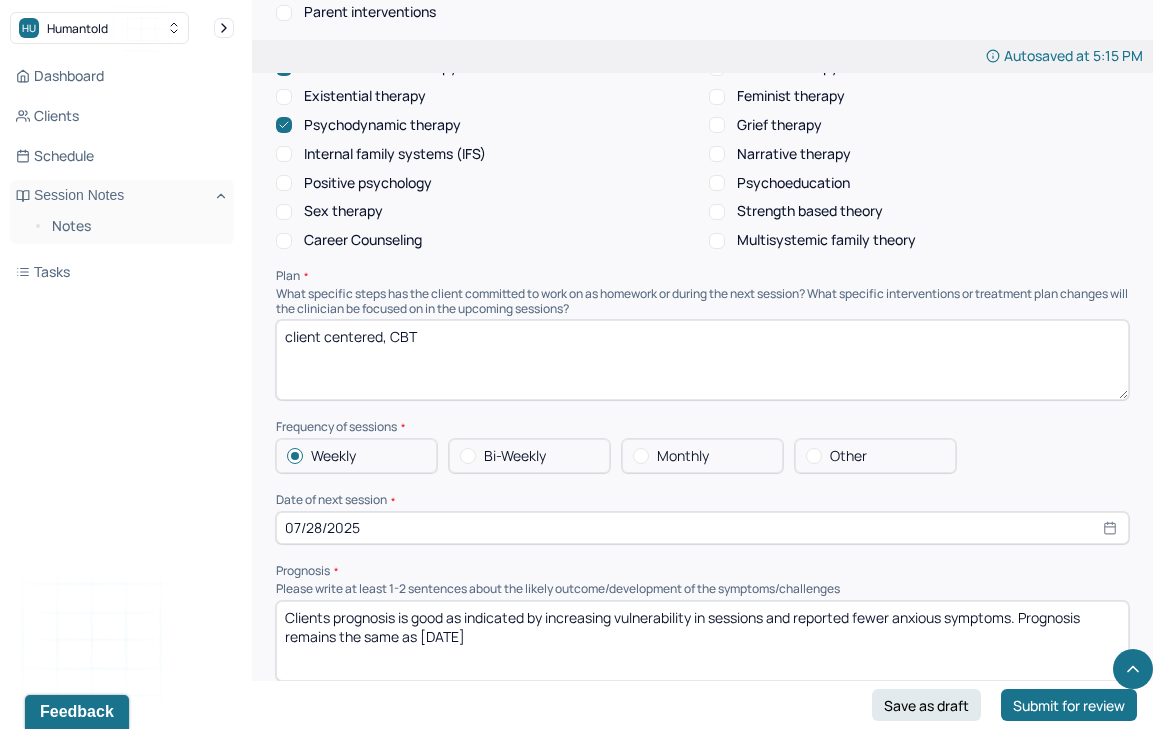 type on "Client described skin-picking behaviors as a reaction to anxiety or boredom. Client talked about disagreements she's gotten into lately and how they have been resolved. Therapist utilized CBT and psychoeducation to discuss triggers and communication skills." 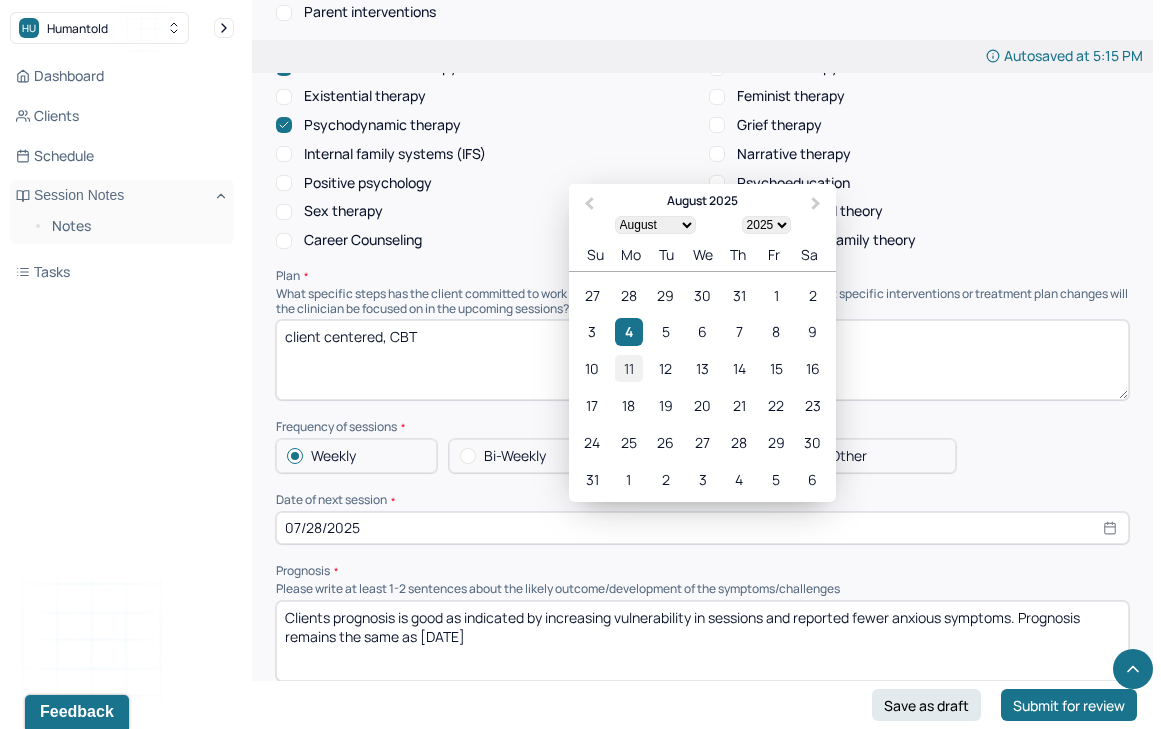 click on "11" at bounding box center [628, 368] 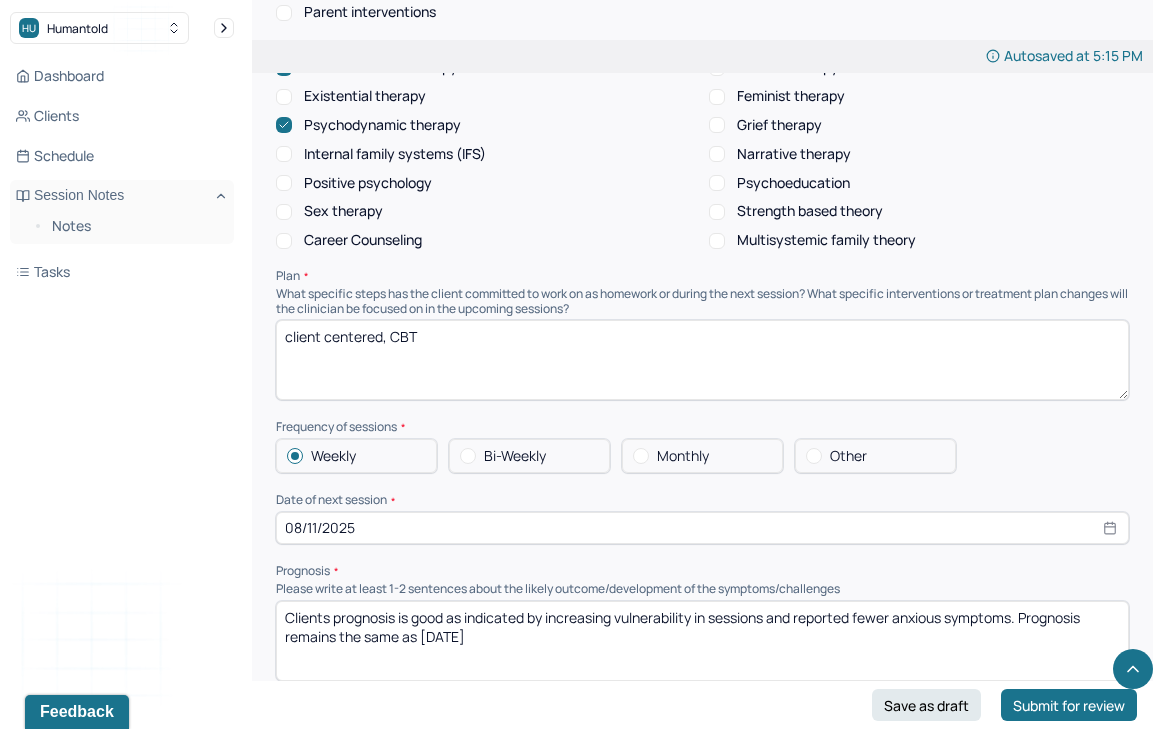 scroll, scrollTop: 2115, scrollLeft: 0, axis: vertical 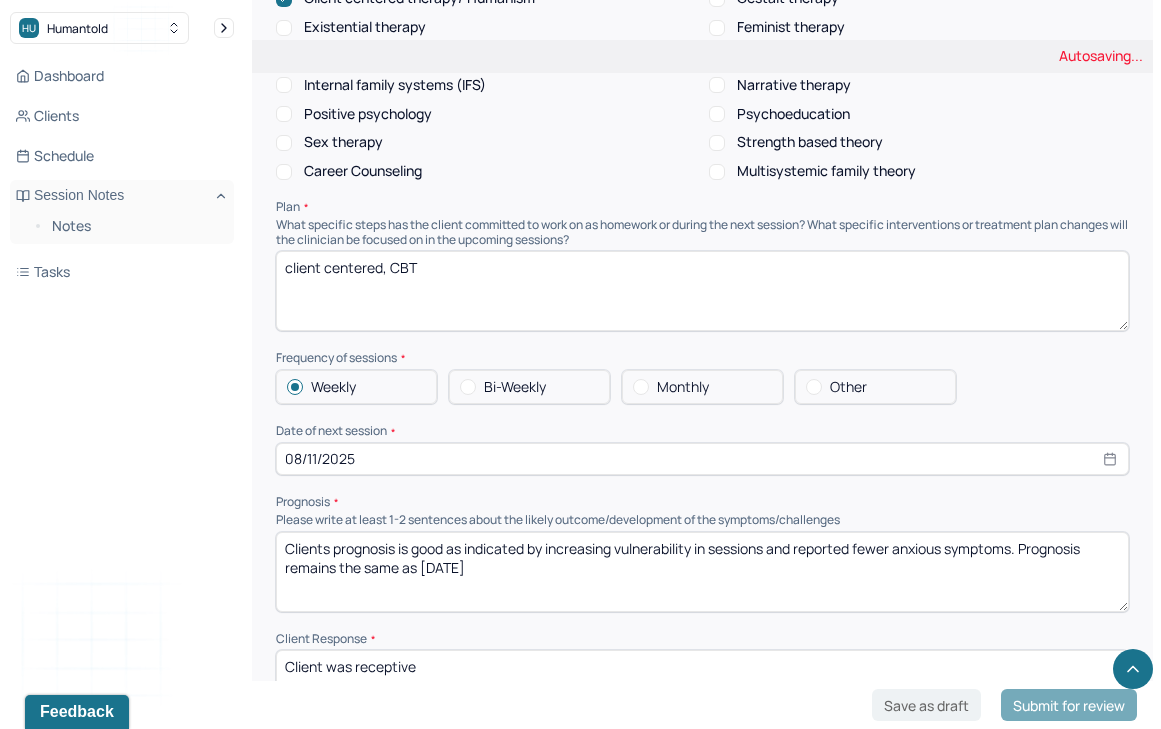 click on "Clients prognosis is good as indicated by increasing vulnerability in sessions and reported fewer anxious symptoms. Prognosis remains the same as [DATE]" at bounding box center [702, 572] 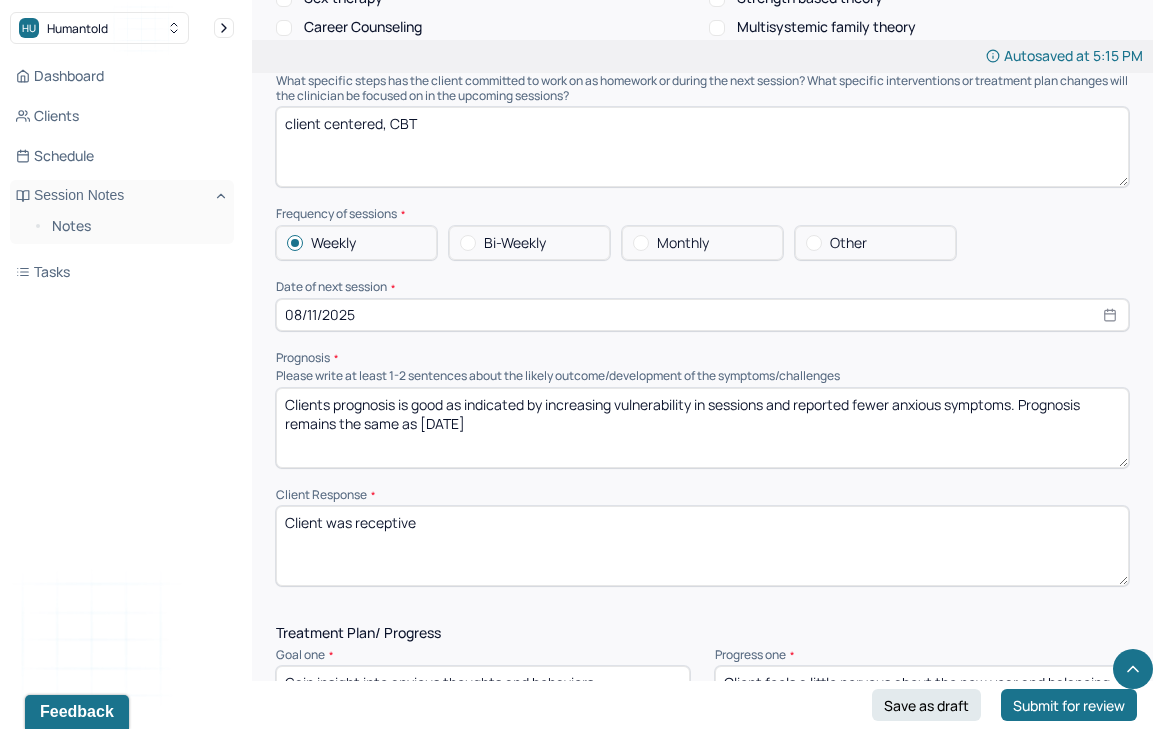 scroll, scrollTop: 2324, scrollLeft: 0, axis: vertical 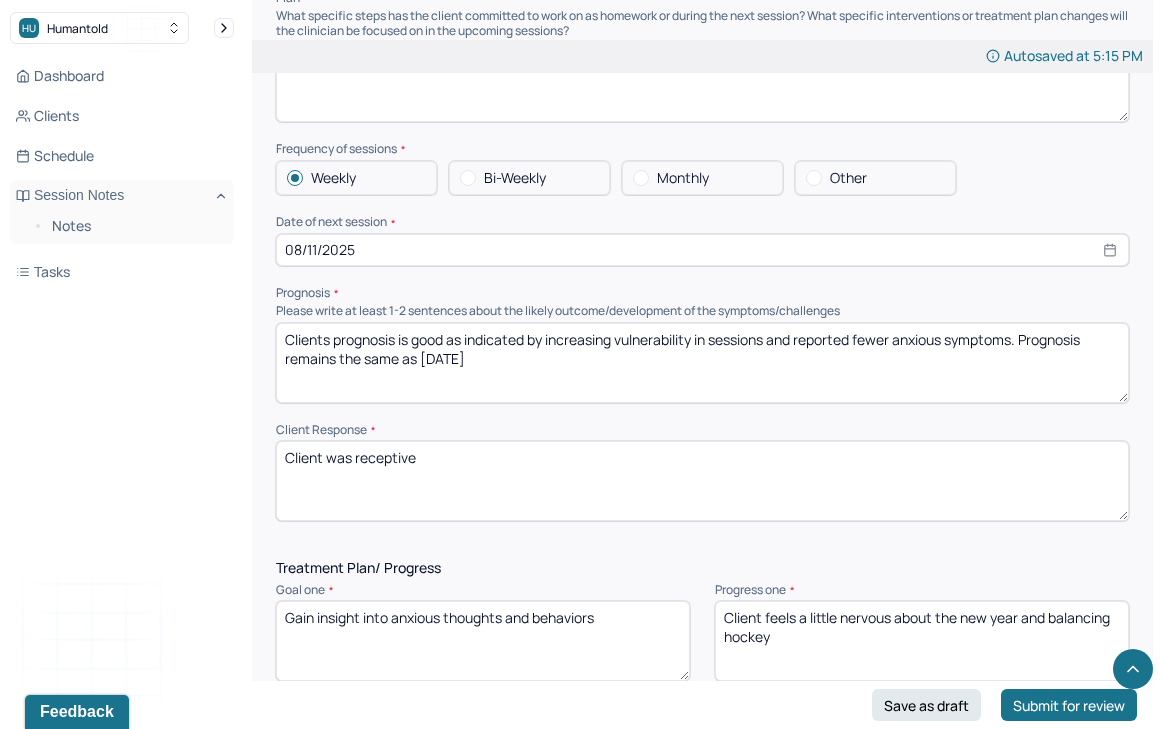 drag, startPoint x: 548, startPoint y: 331, endPoint x: 593, endPoint y: 412, distance: 92.660675 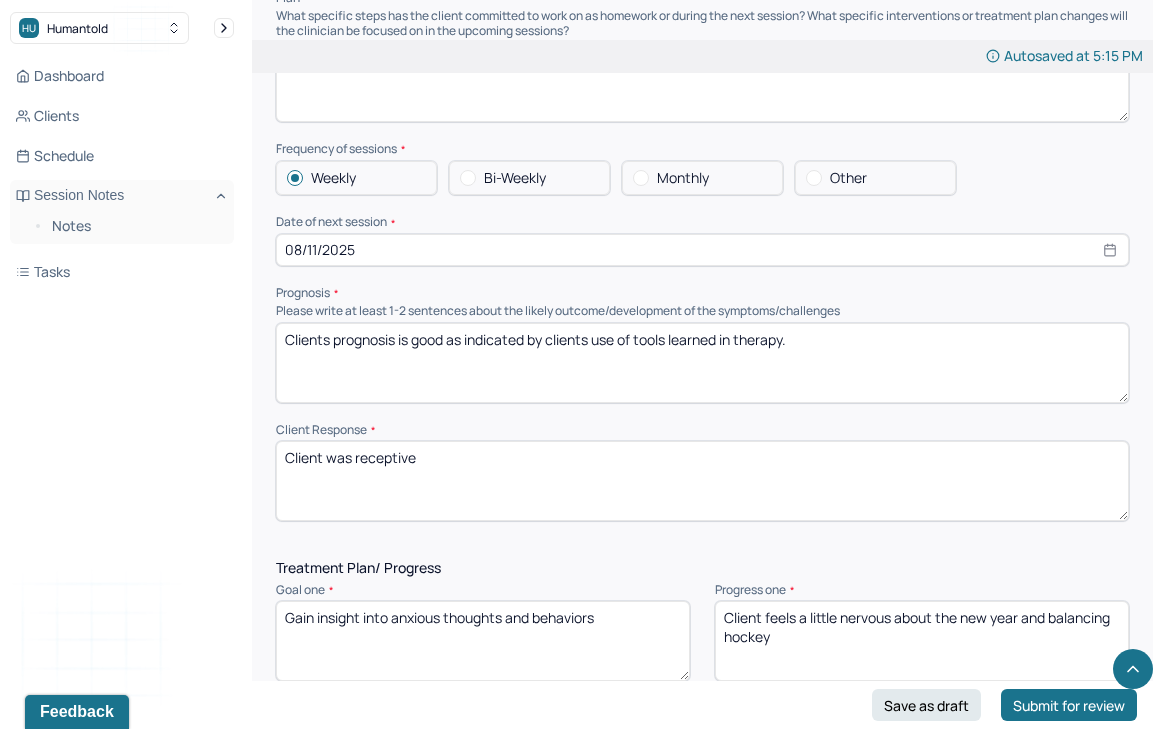 type on "Clients prognosis is good as indicated by clients use of tools learned in therapy." 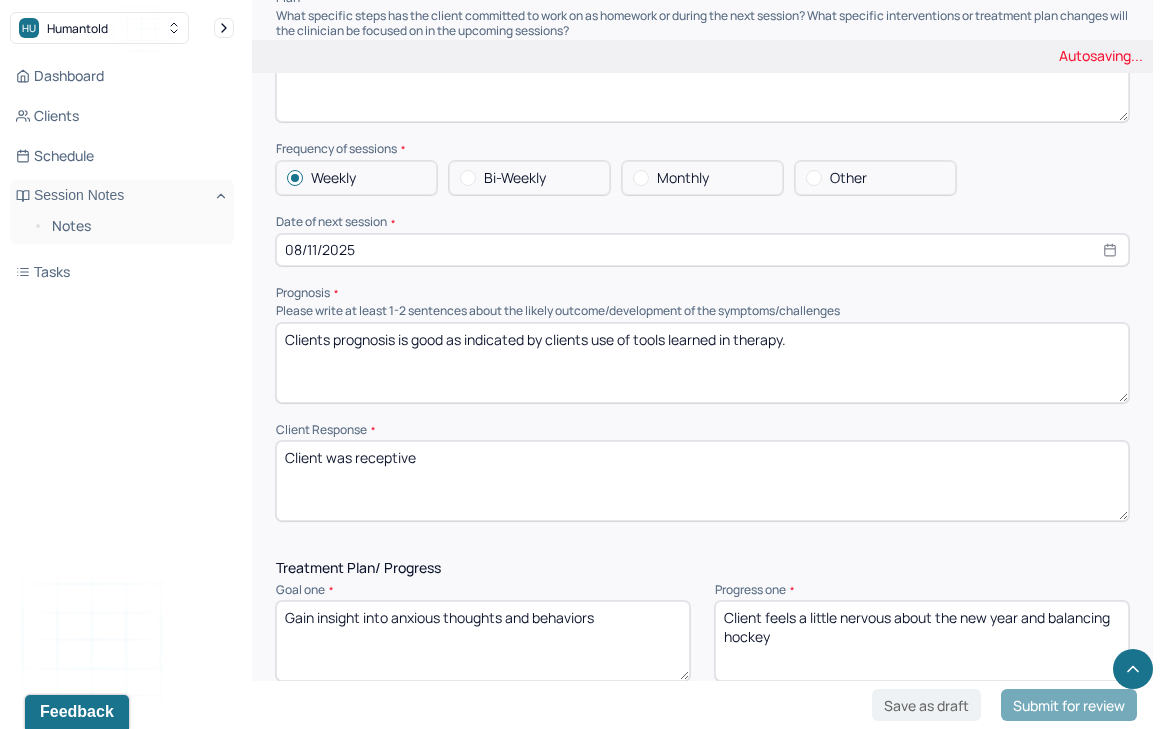click on "Client was receptive" at bounding box center [702, 481] 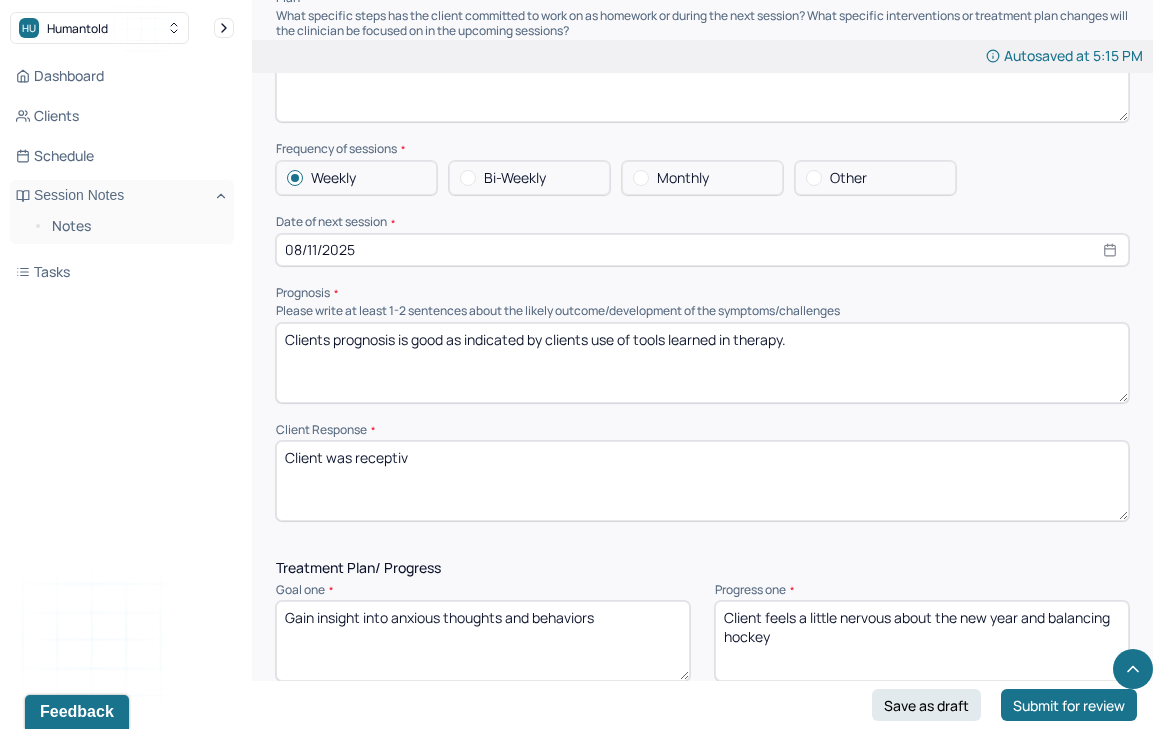 type on "Client was receptive" 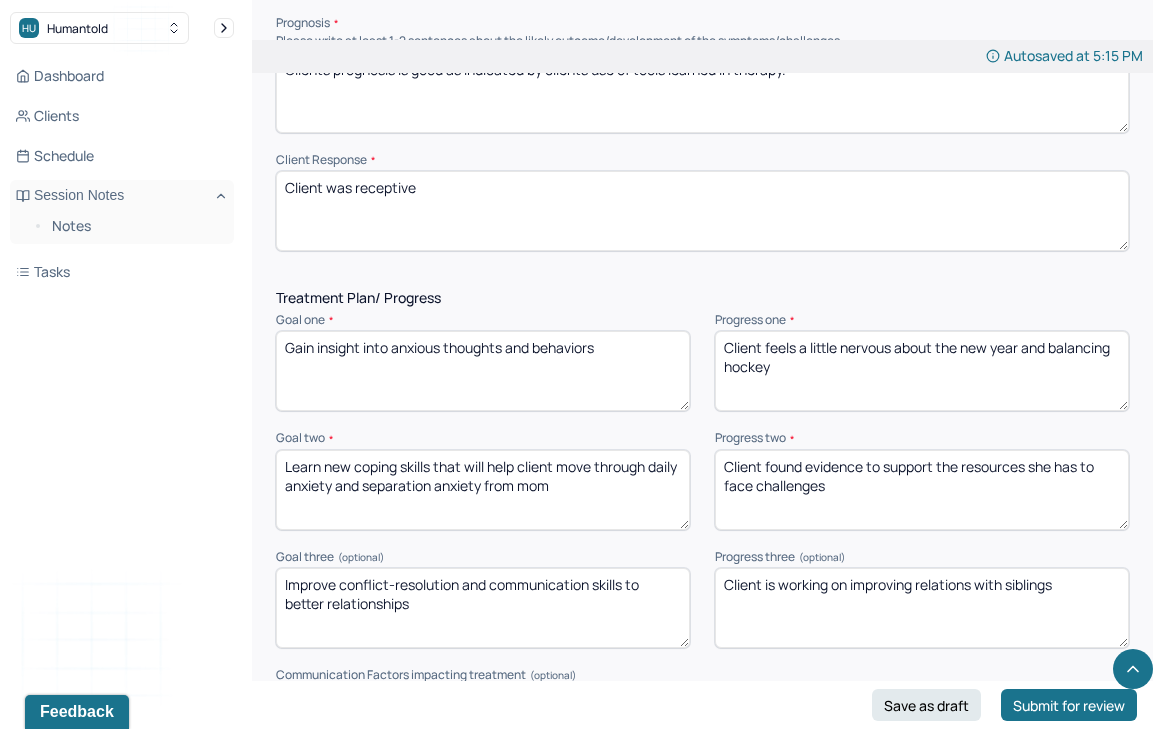 scroll, scrollTop: 2607, scrollLeft: 0, axis: vertical 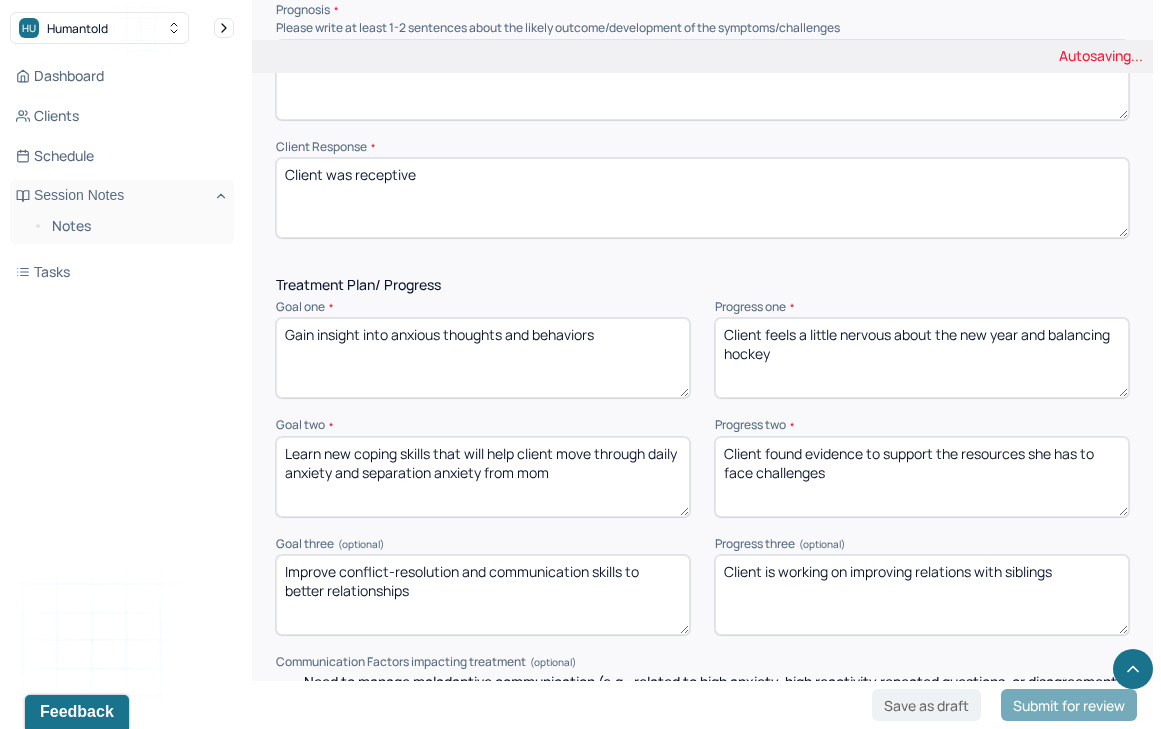 click on "Client feels a little nervous about the new year and balancing hockey" at bounding box center [922, 358] 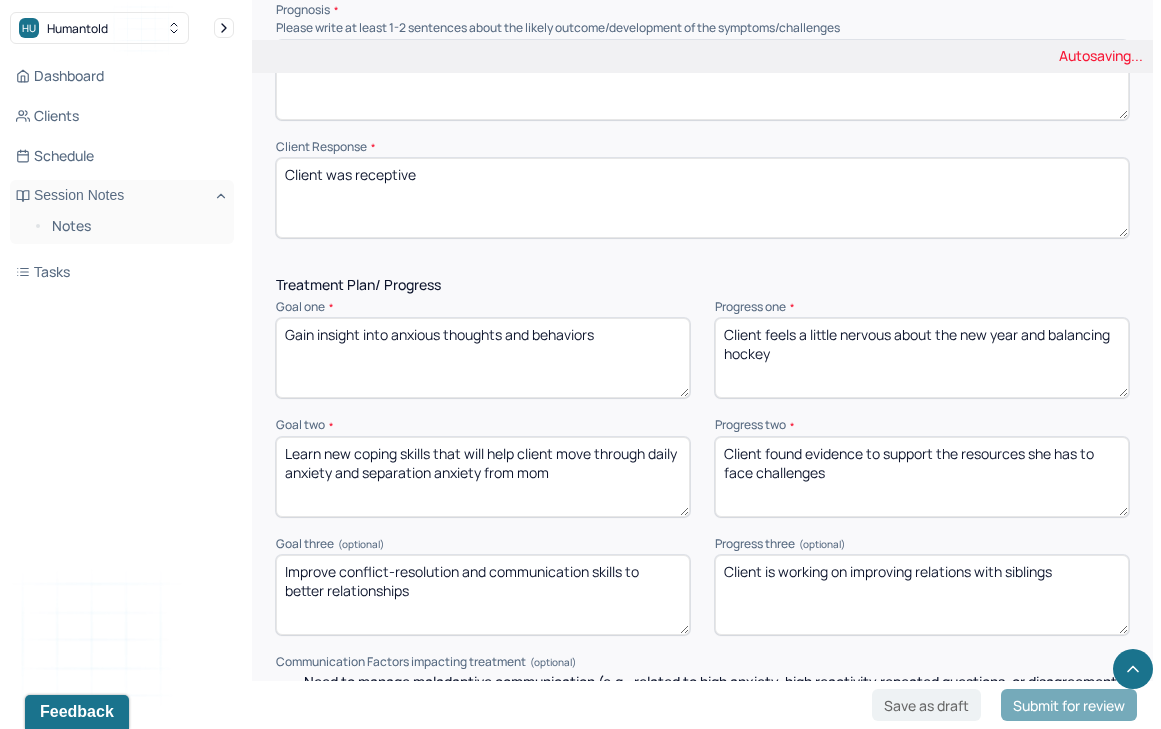 click on "Client feels a little nervous about the new year and balancing hockey" at bounding box center (922, 358) 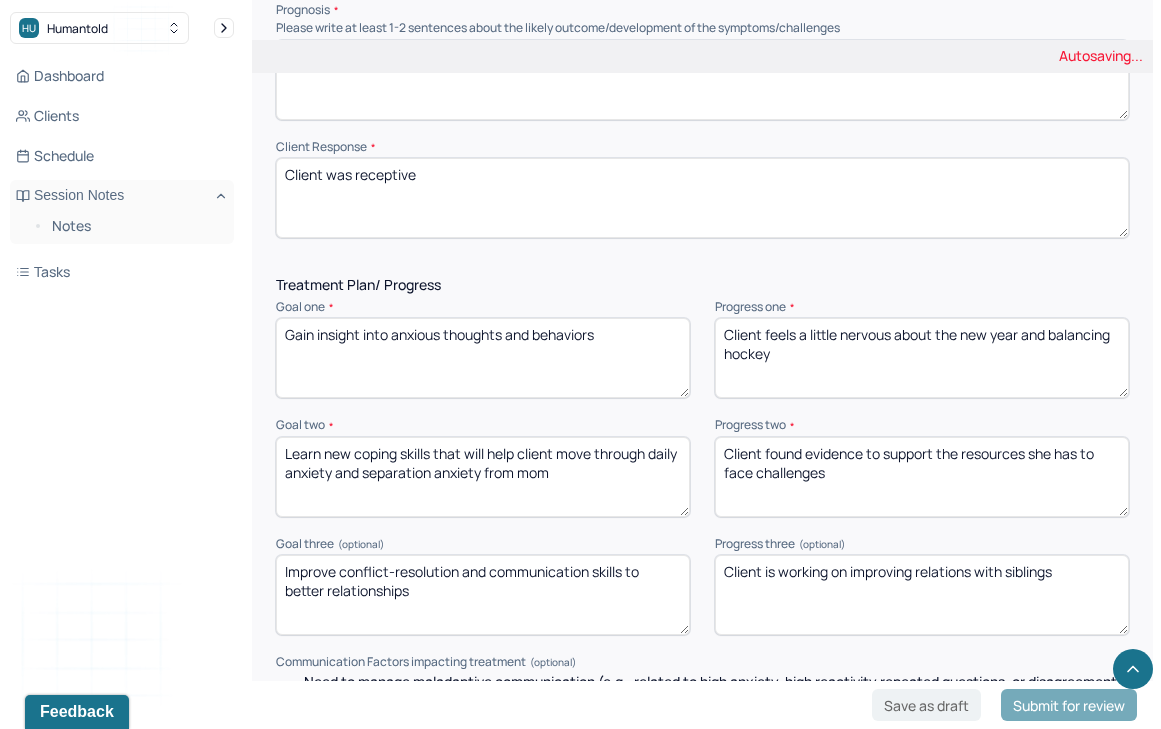 click on "Client feels a little nervous about the new year and balancing hockey" at bounding box center [922, 358] 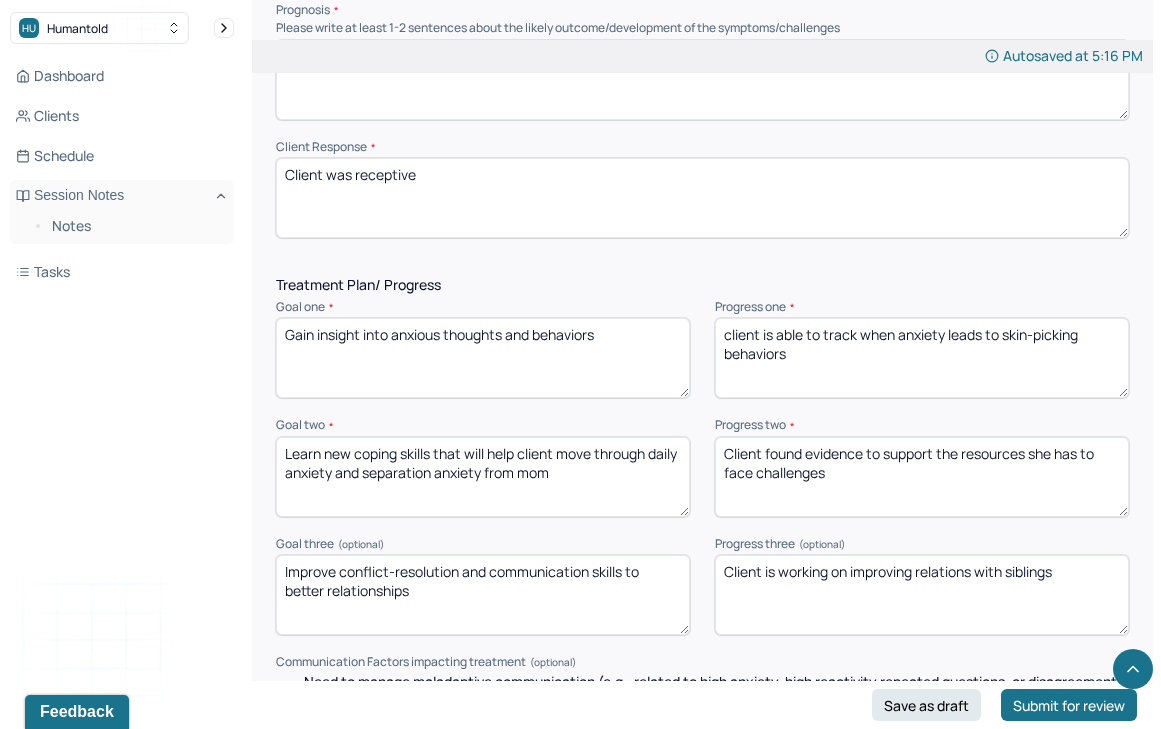 type on "client is able to track when anxiety leads to skin-picking behaviors" 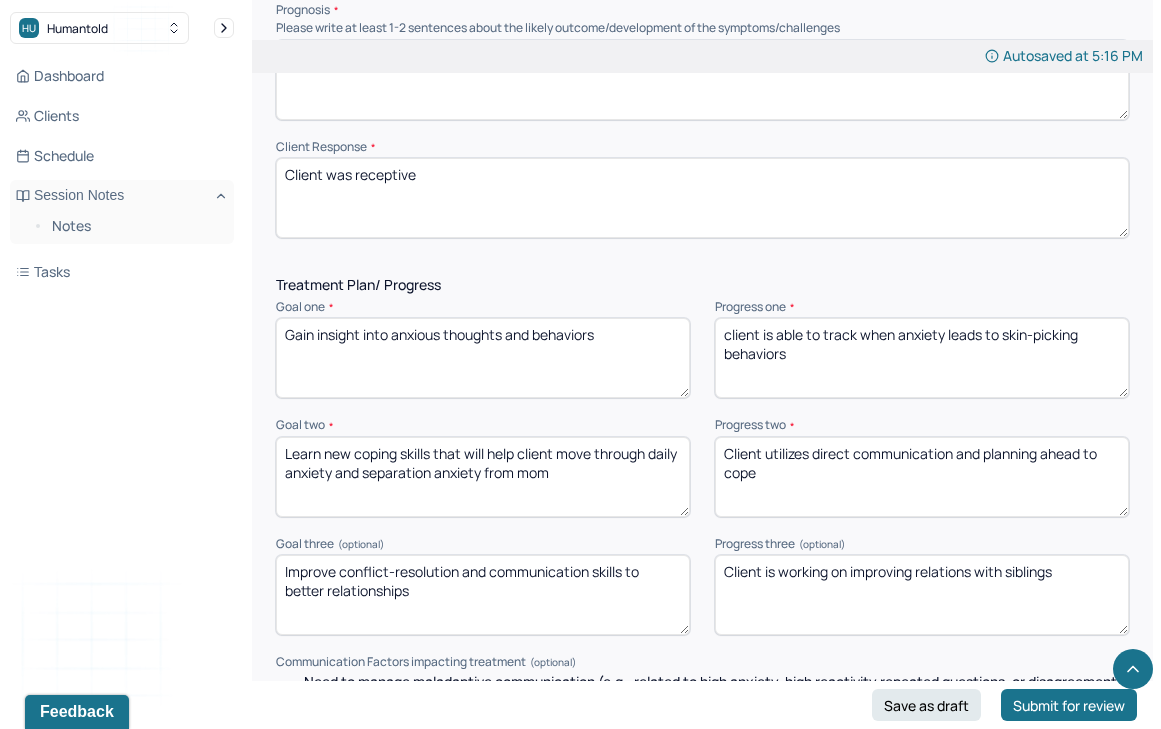 type on "Client utilizes direct communication and planning ahead to cope" 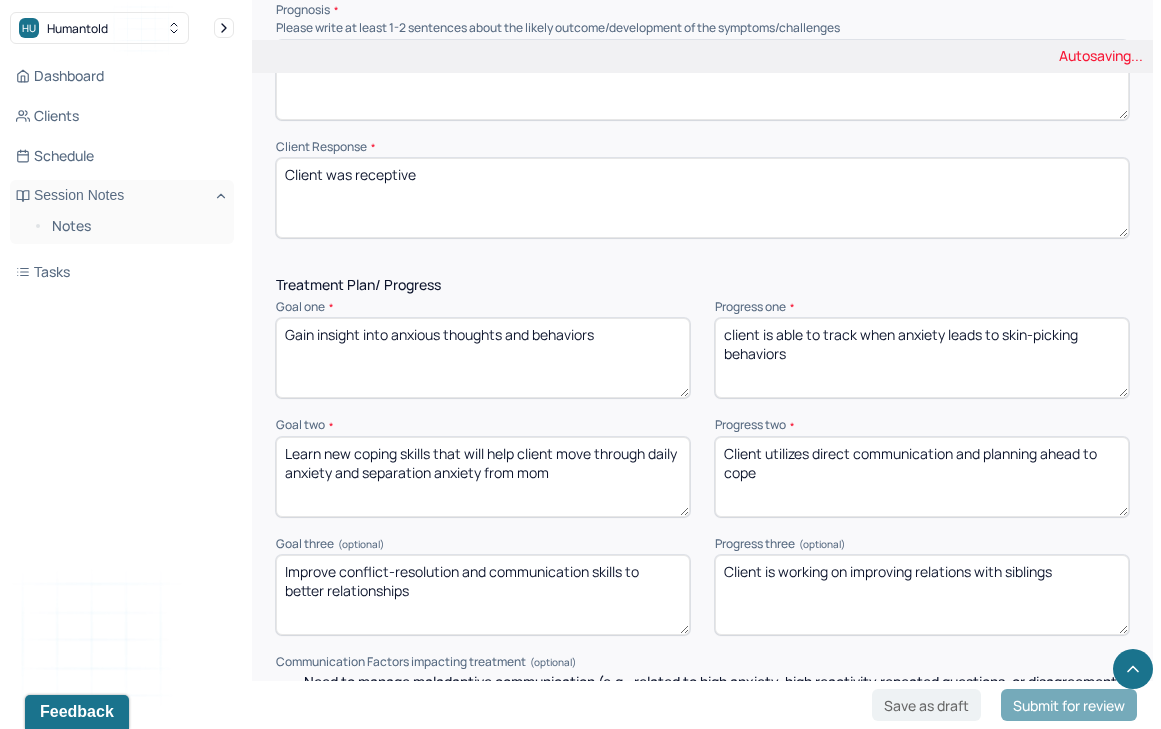 click on "Client is working on improving relations with siblings" at bounding box center [922, 595] 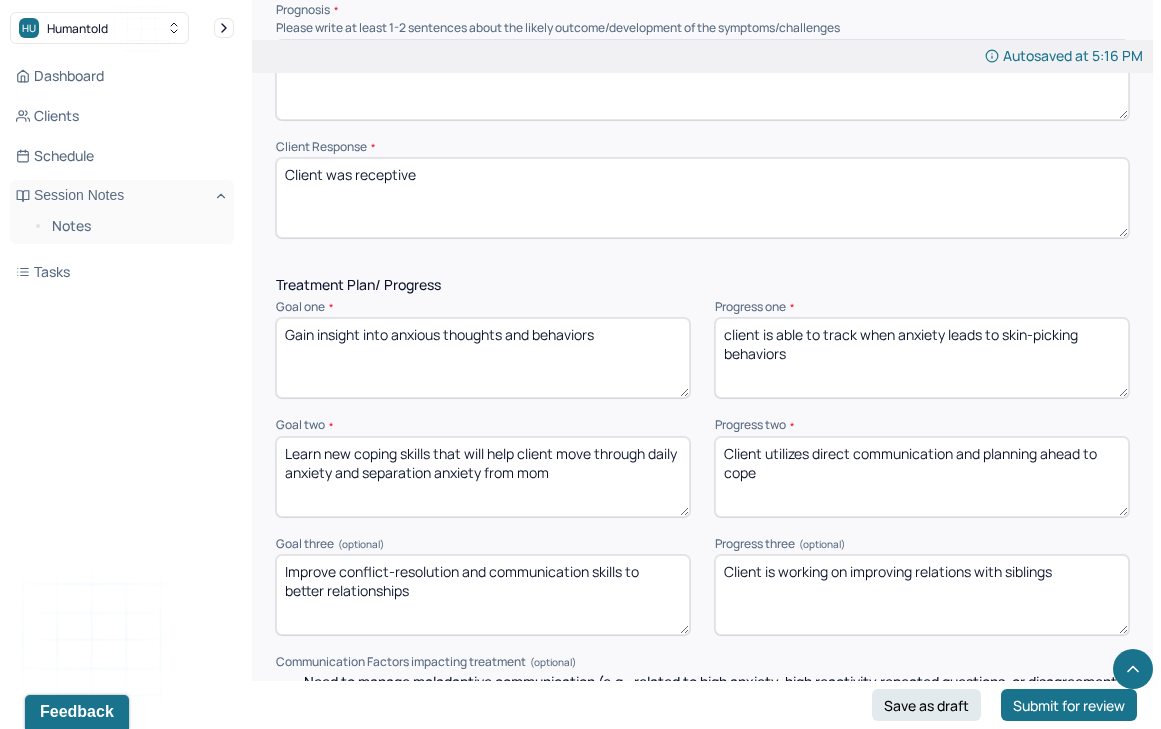 click on "Client is working on improving relations with siblings" at bounding box center (922, 595) 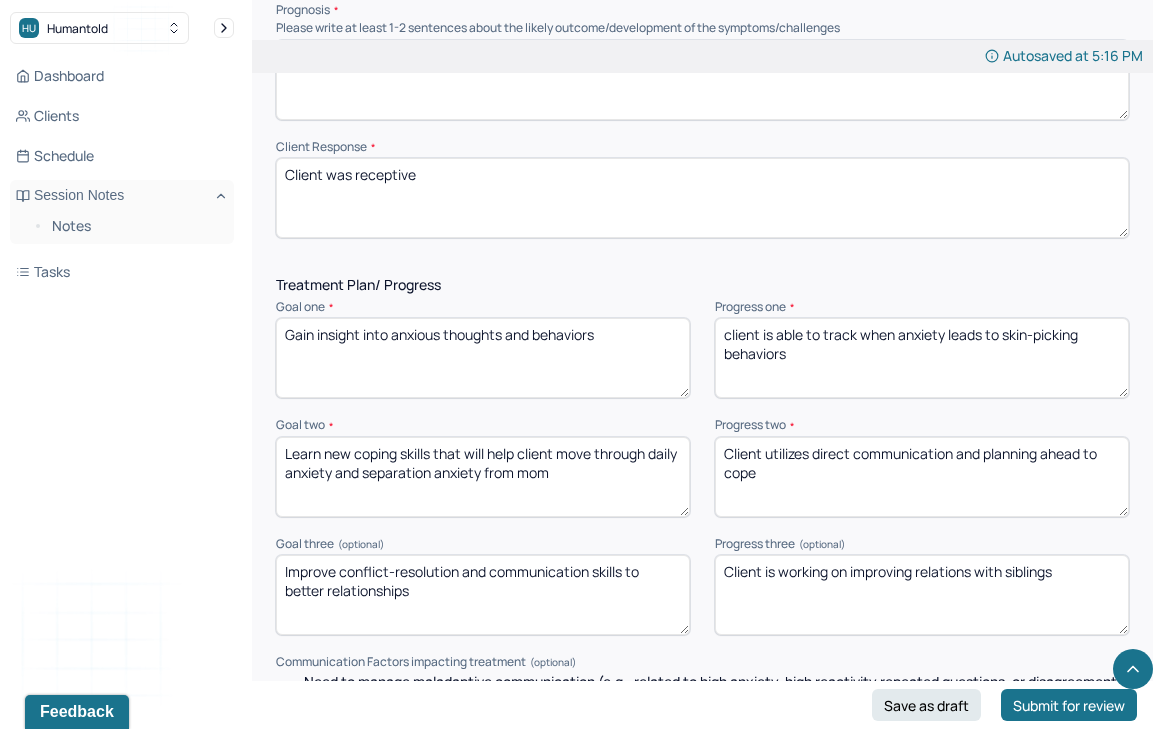 click on "Client is working on improving relations with siblings" at bounding box center (922, 595) 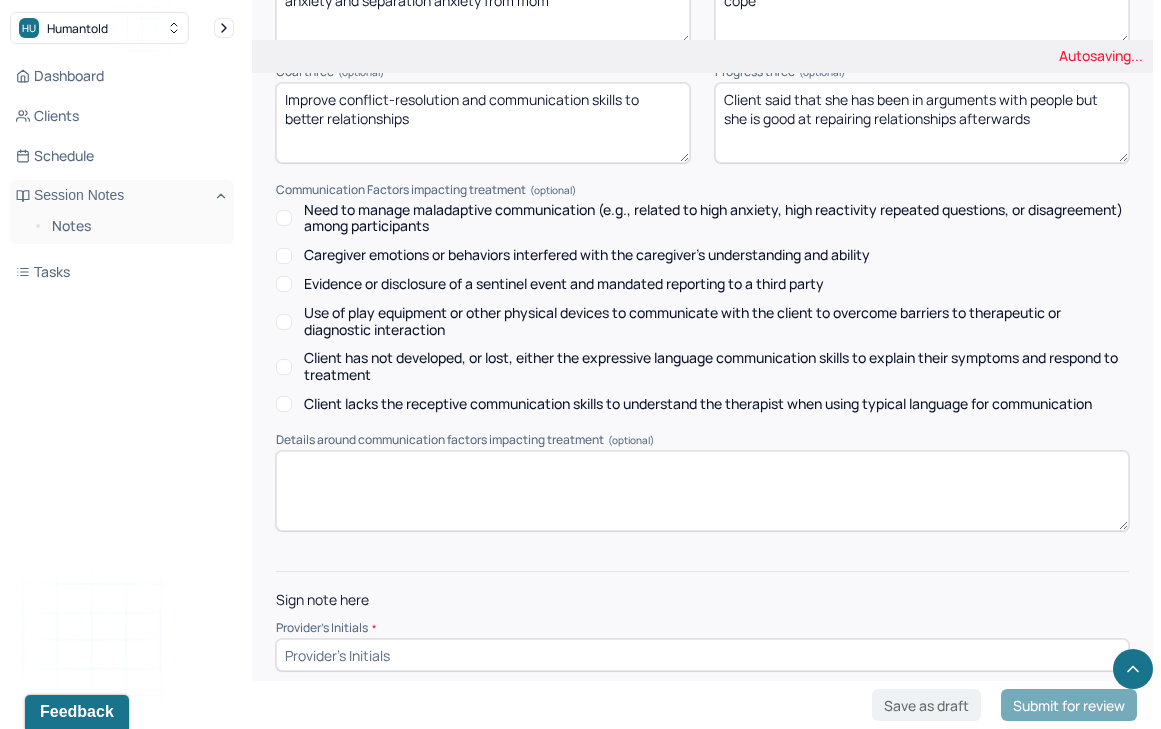 scroll, scrollTop: 3078, scrollLeft: 0, axis: vertical 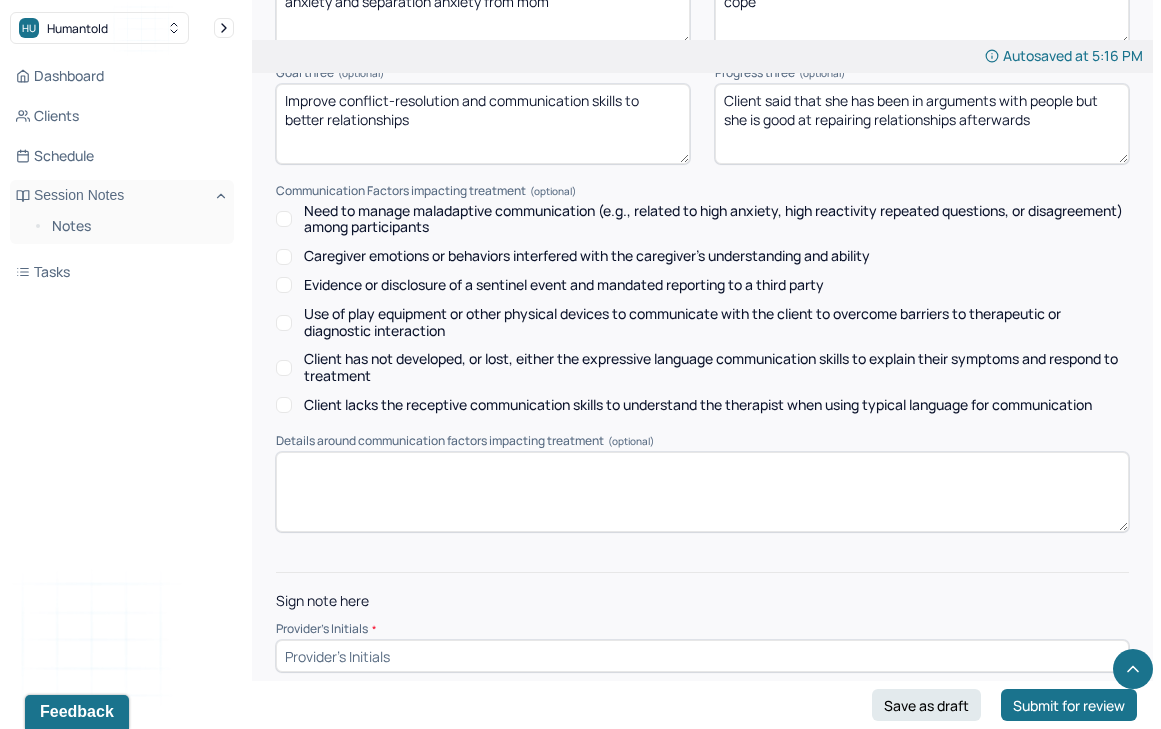 type on "Client said that she has been in arguments with people but she is good at repairing relationships afterwards" 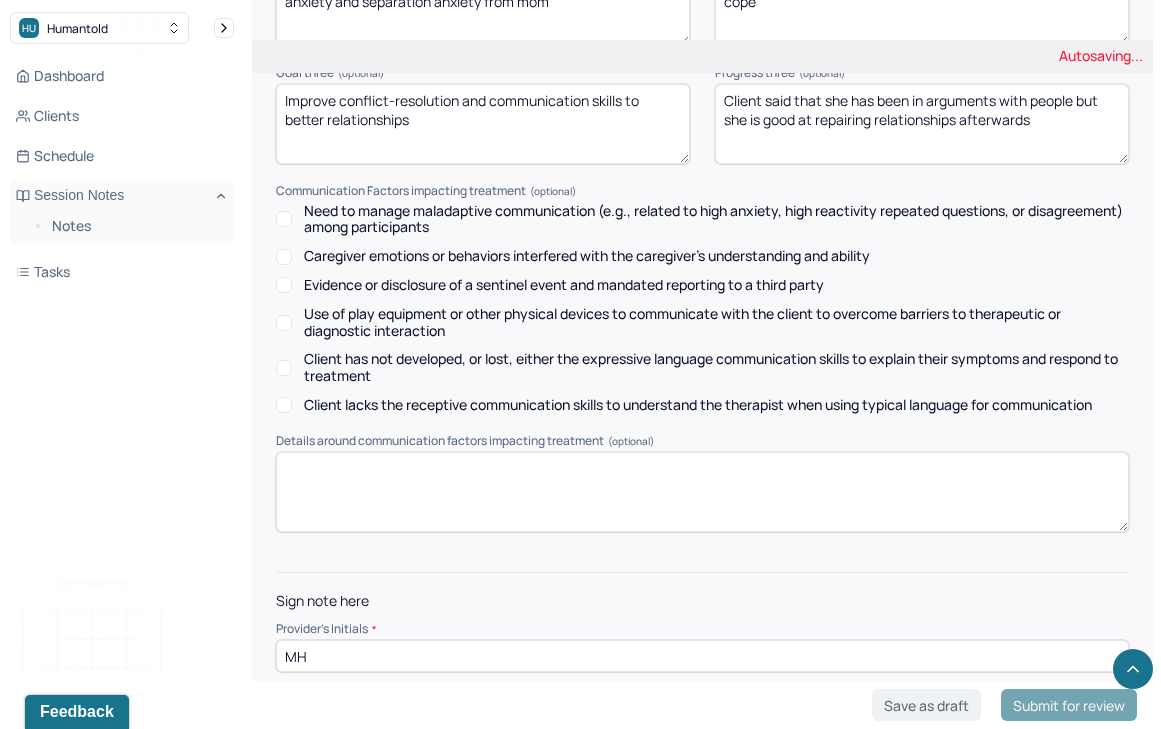 type on "MH" 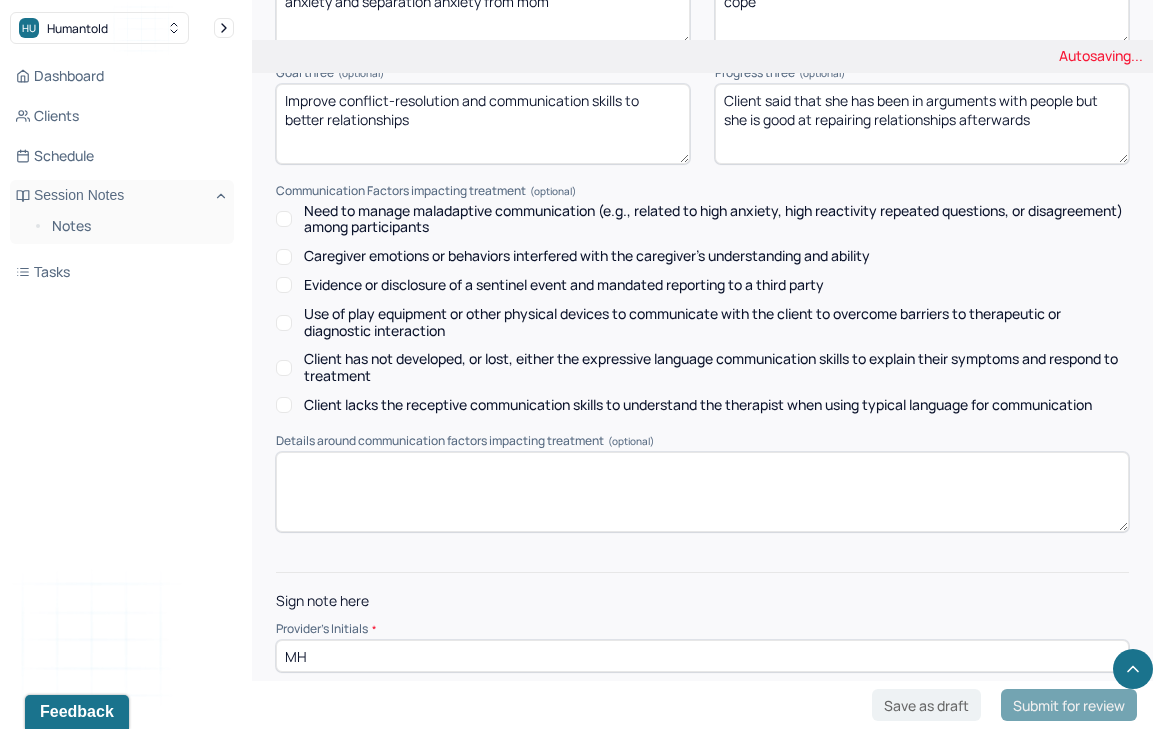 click on "Submit for review" at bounding box center [1069, 705] 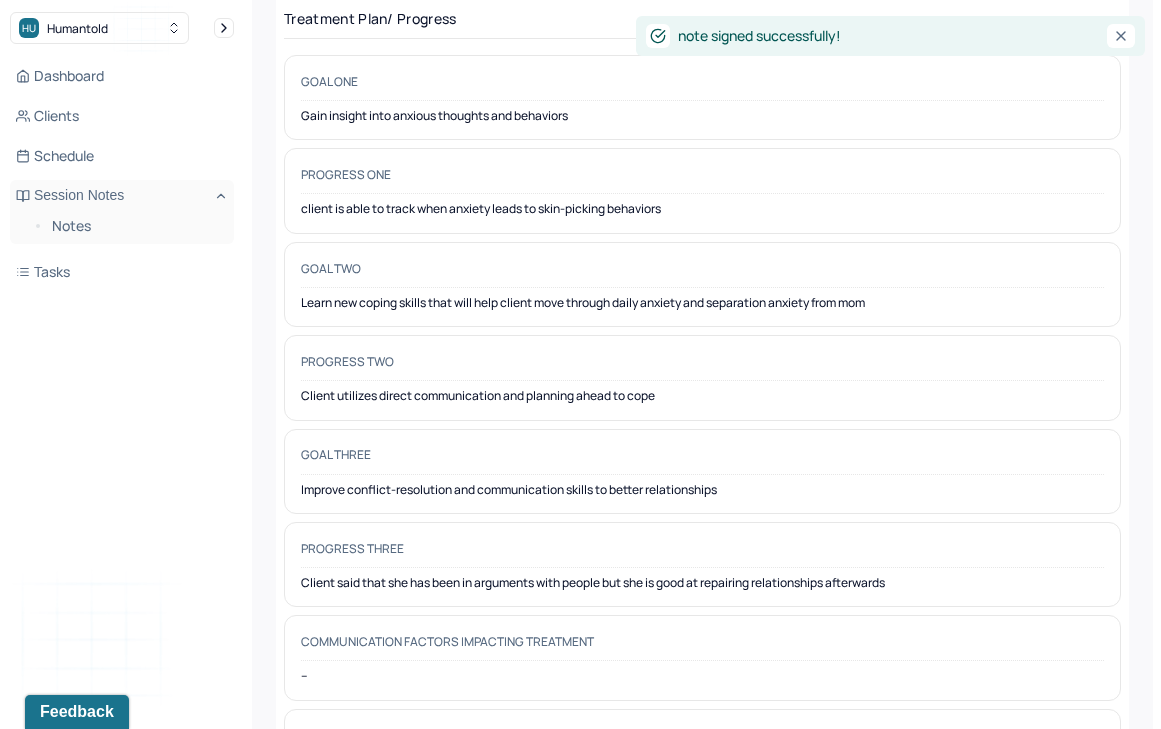 scroll, scrollTop: 0, scrollLeft: 0, axis: both 